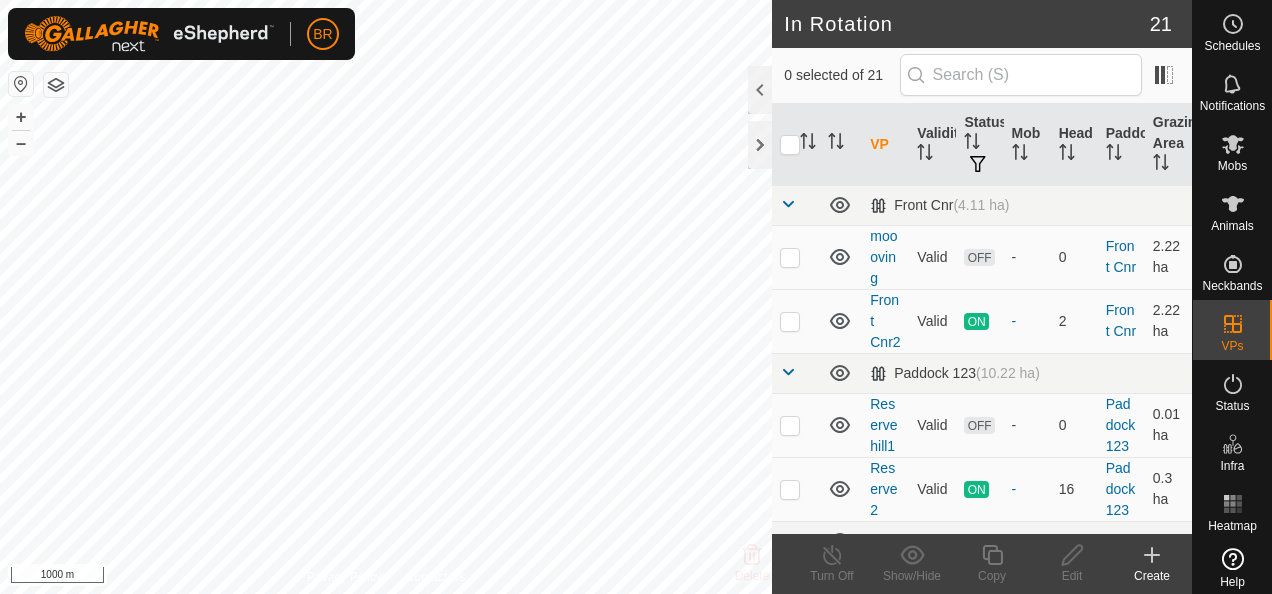 scroll, scrollTop: 0, scrollLeft: 0, axis: both 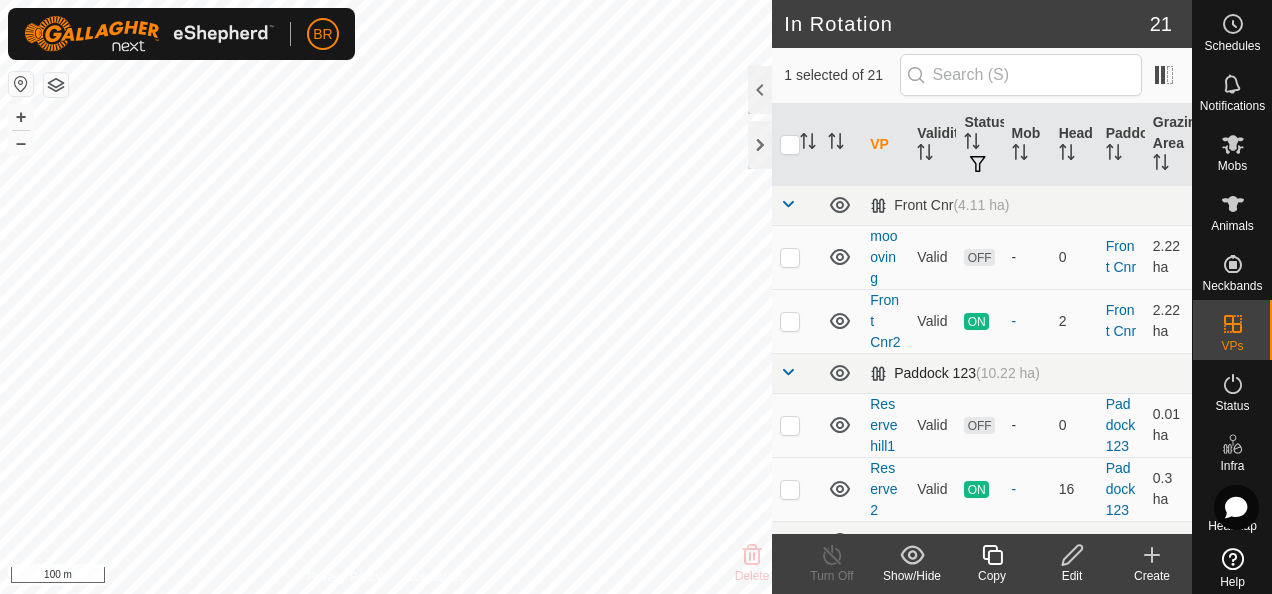 checkbox on "false" 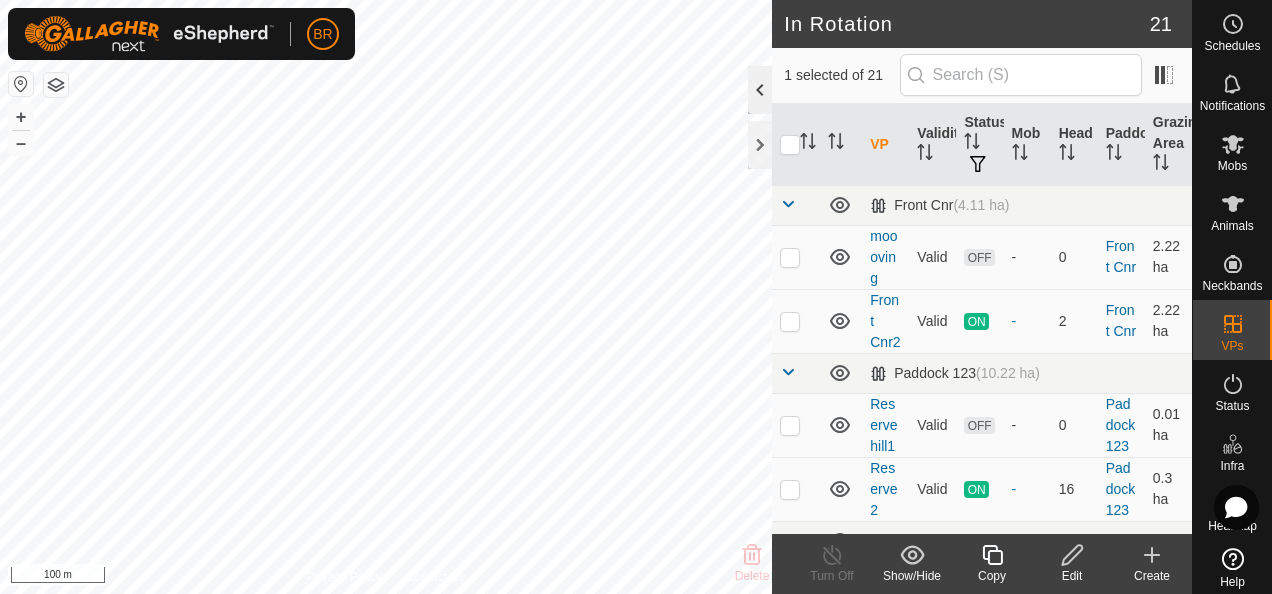 click 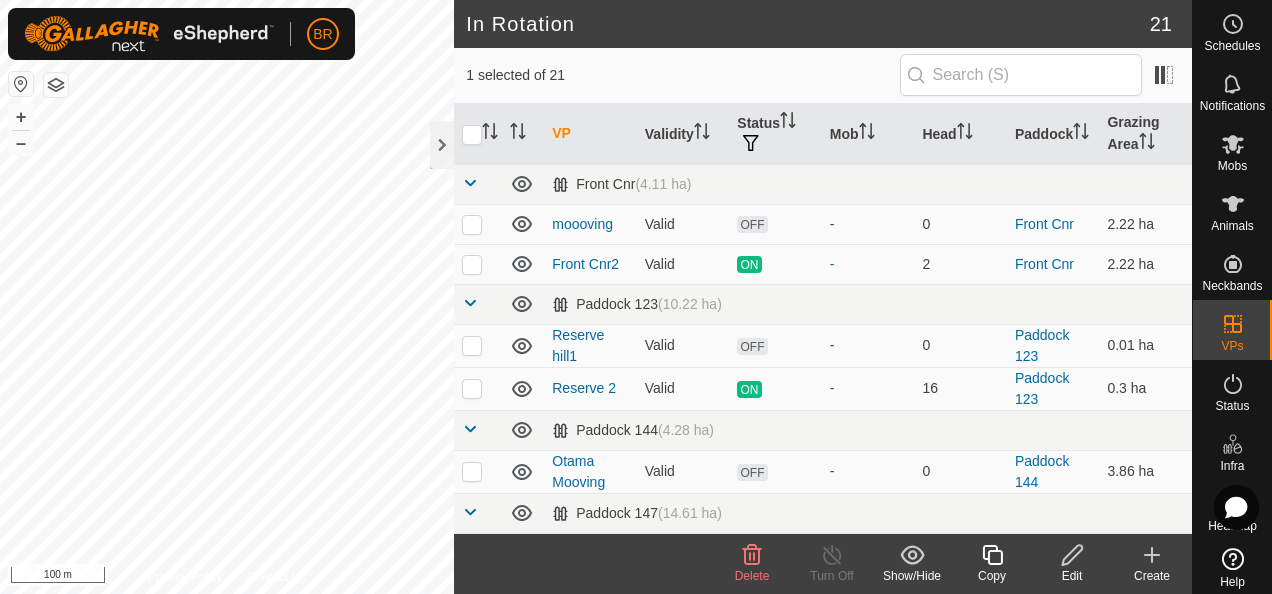 click 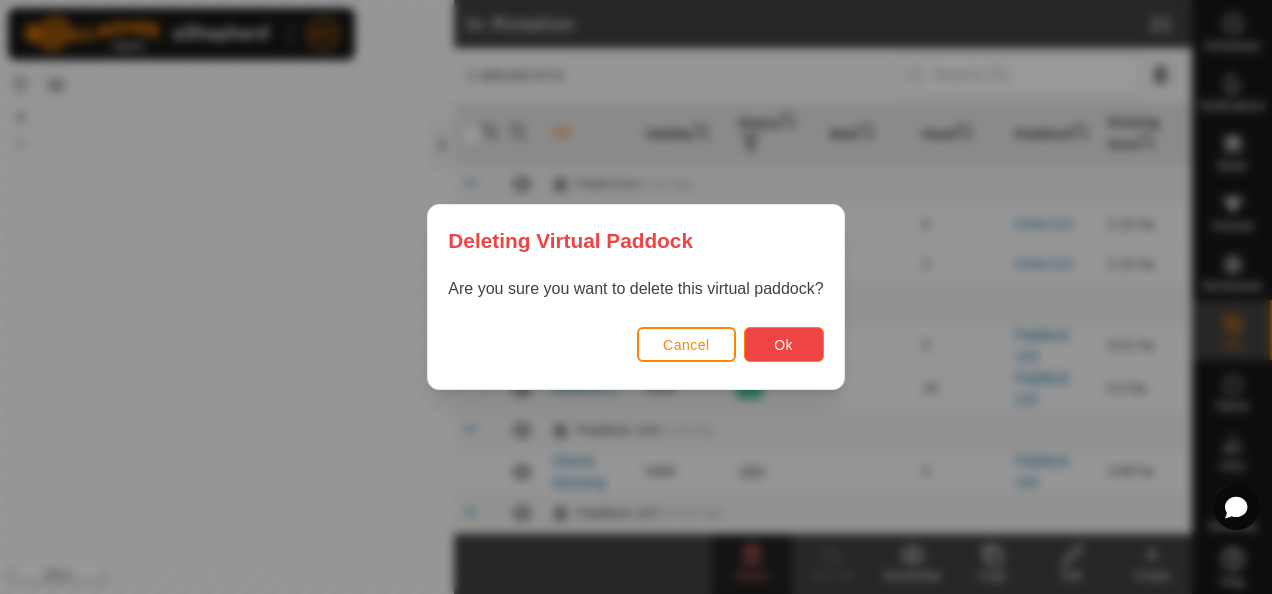 click on "Ok" at bounding box center [784, 344] 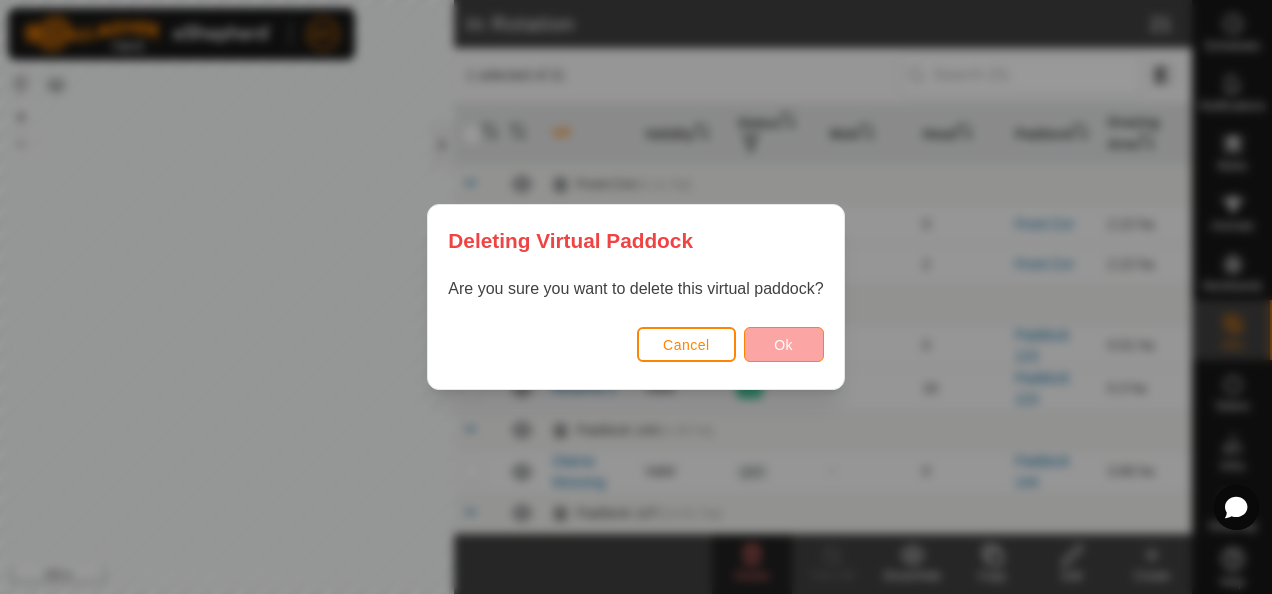 checkbox on "false" 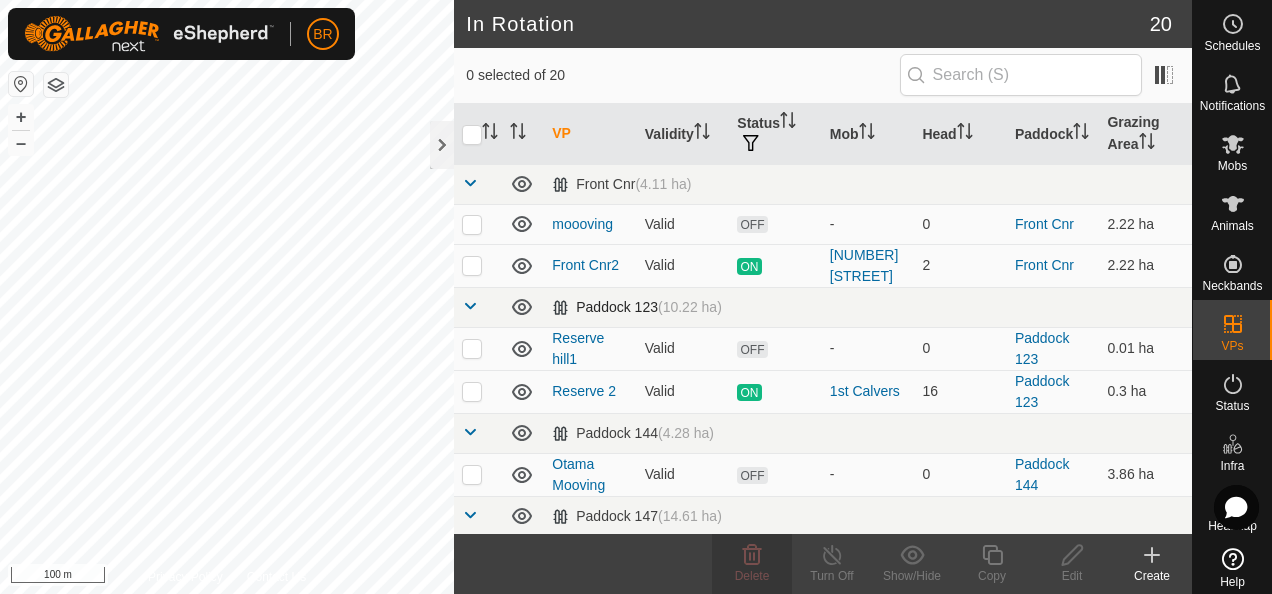 checkbox on "true" 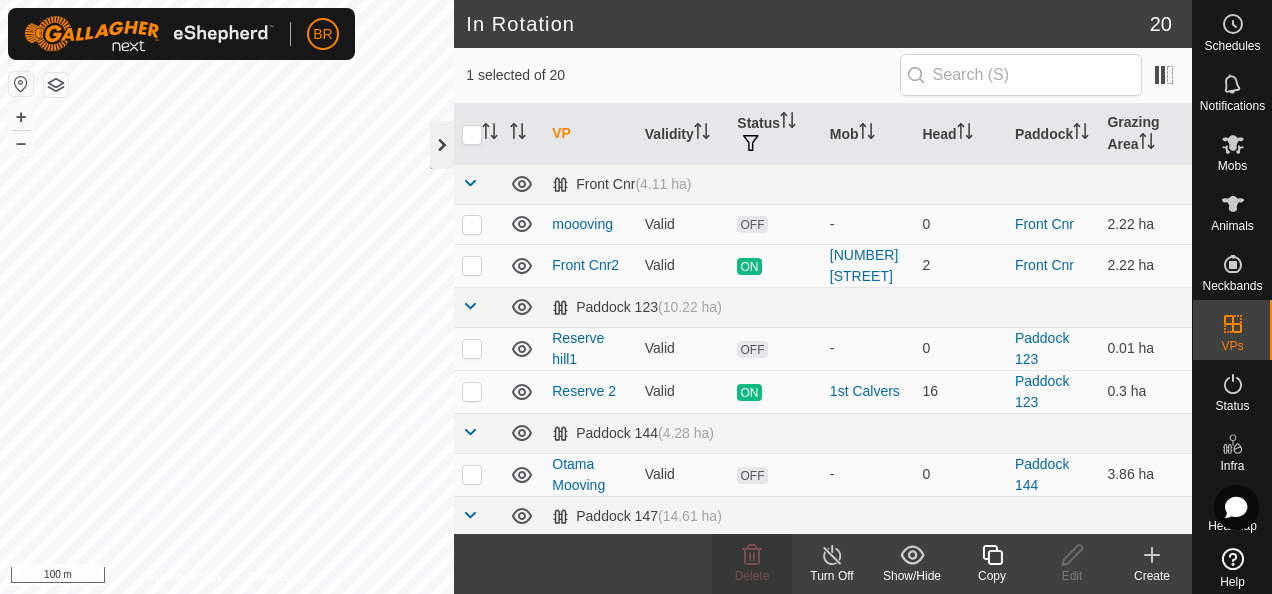 click 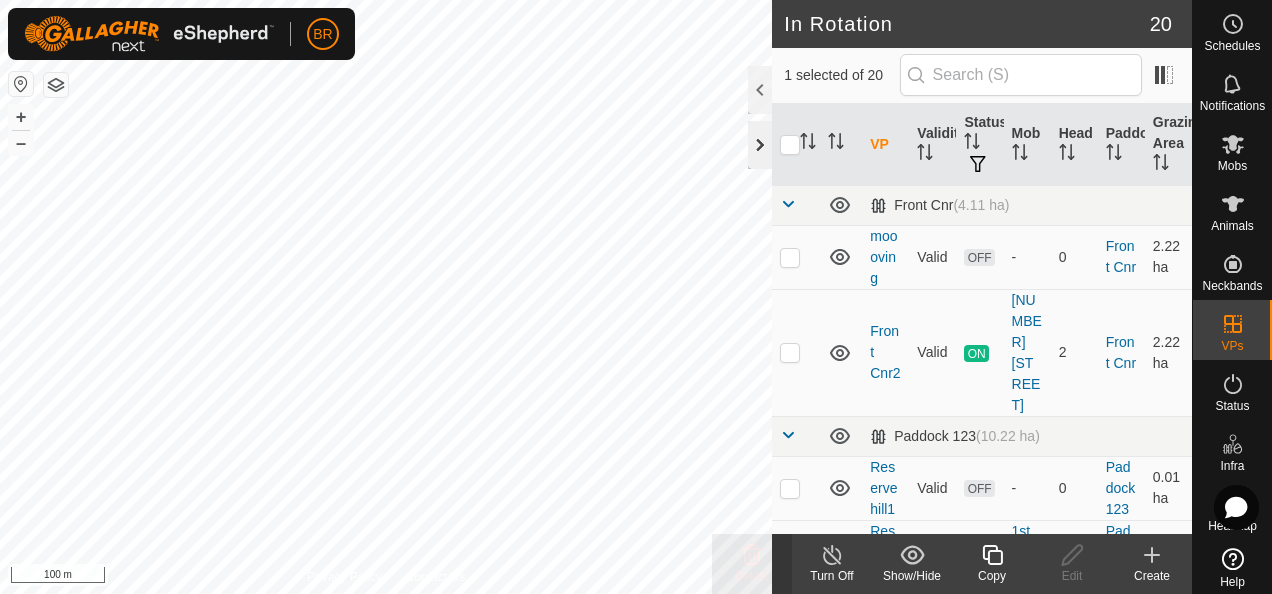 checkbox on "false" 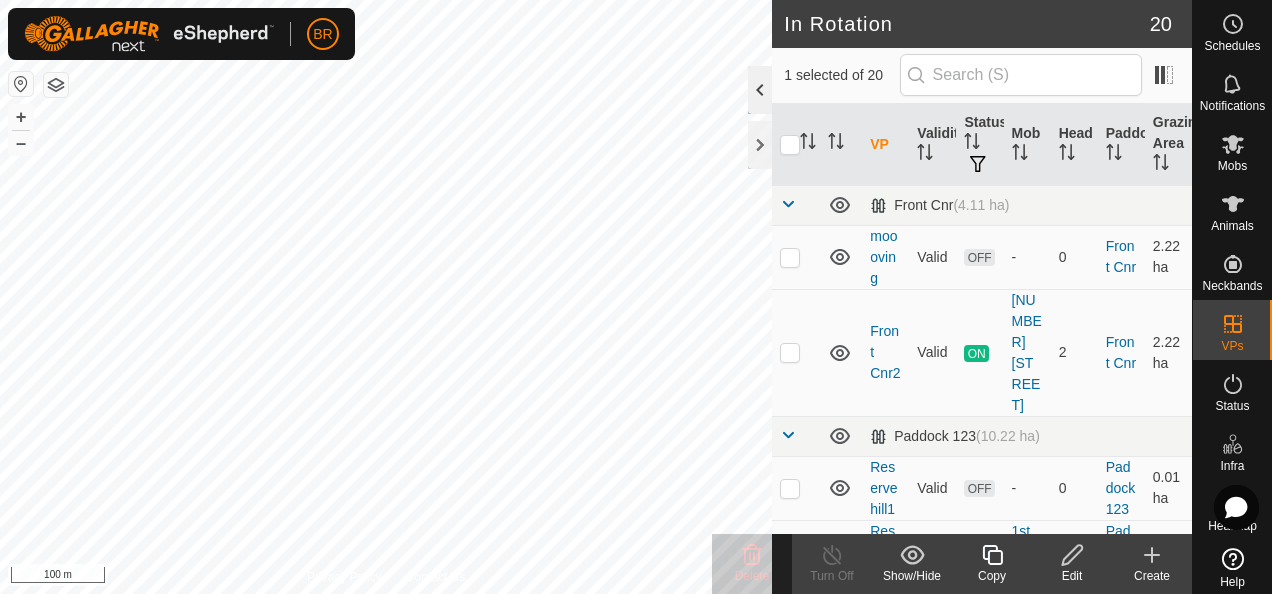 click 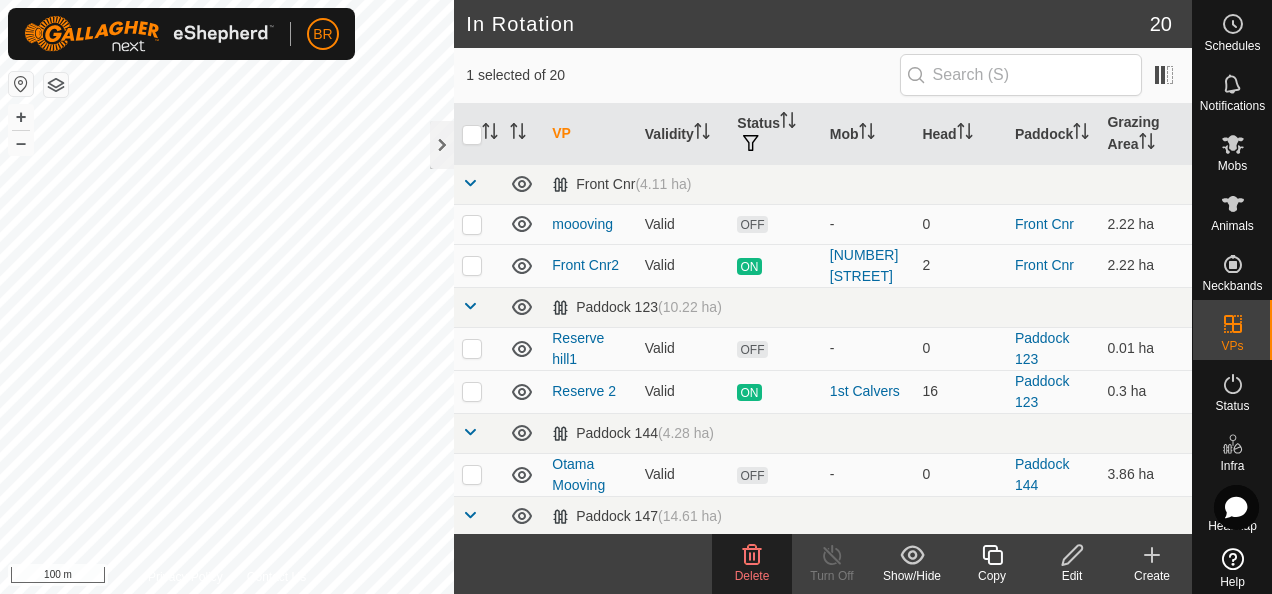 click 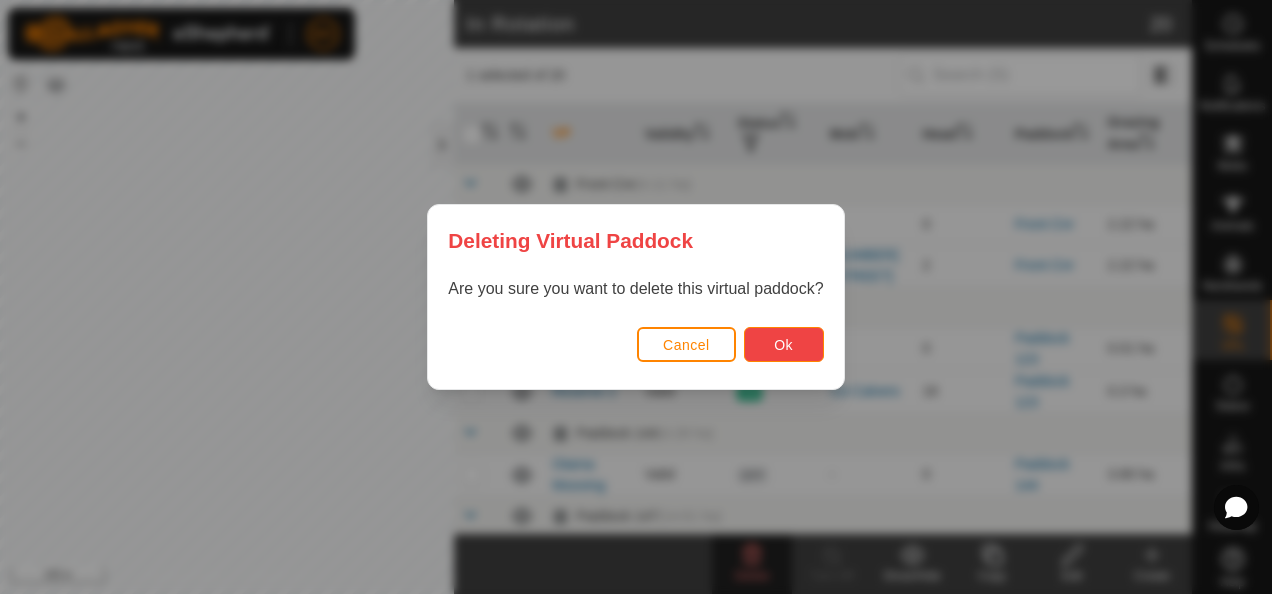 click on "Ok" at bounding box center (784, 344) 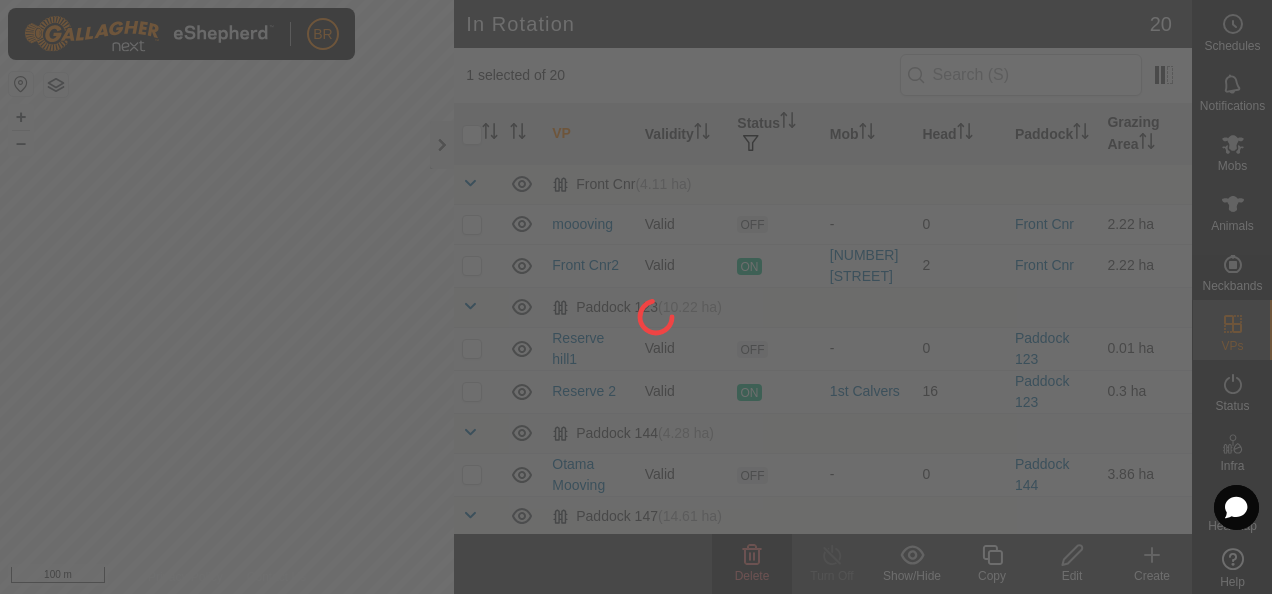 checkbox on "false" 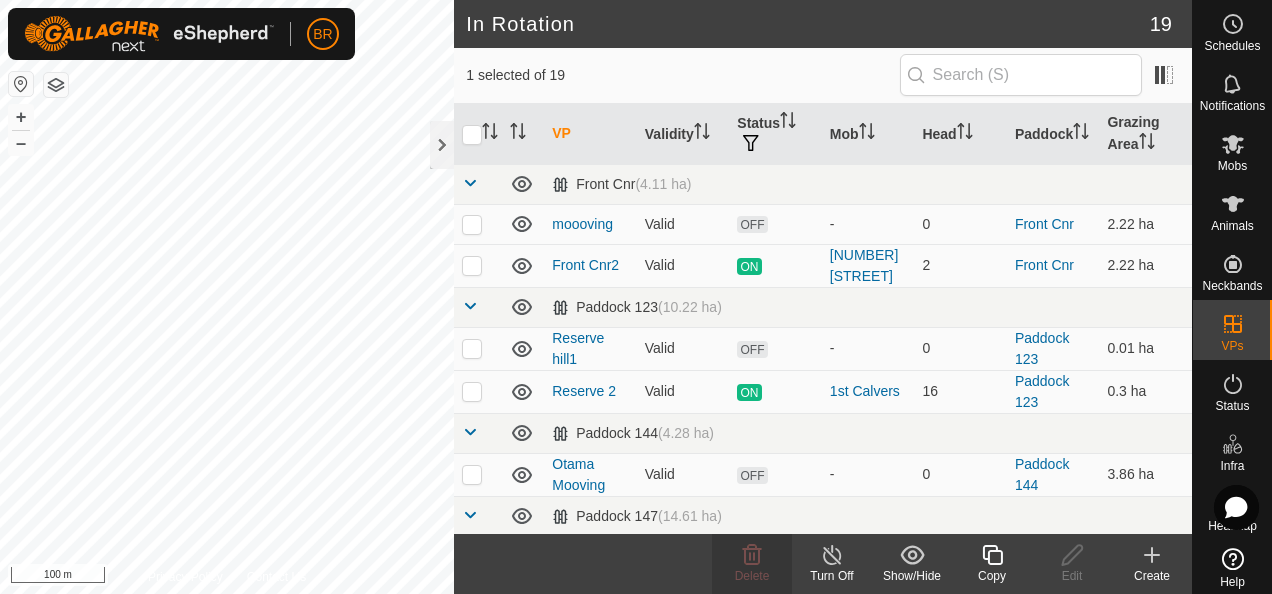 checkbox on "false" 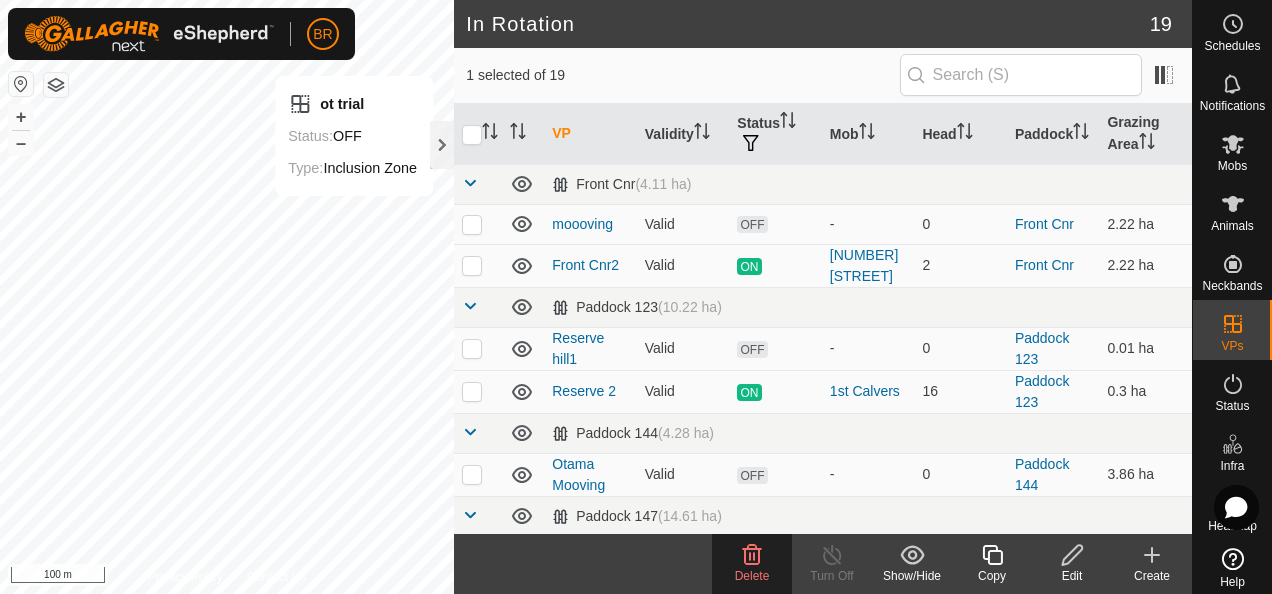 click 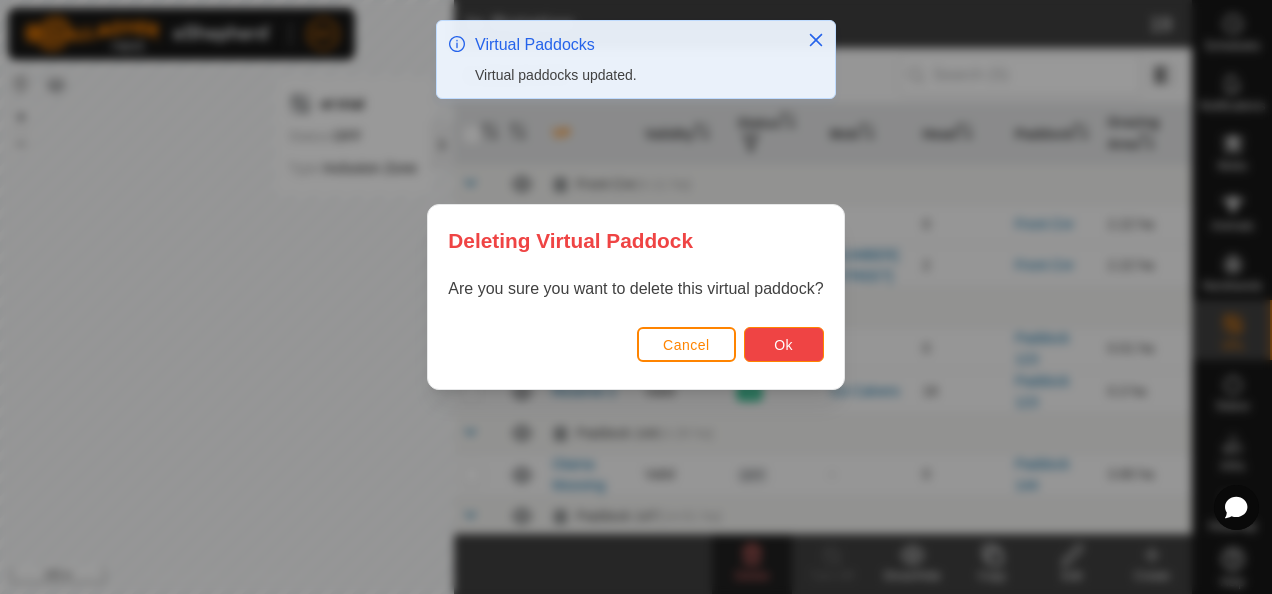 click on "Ok" at bounding box center [784, 344] 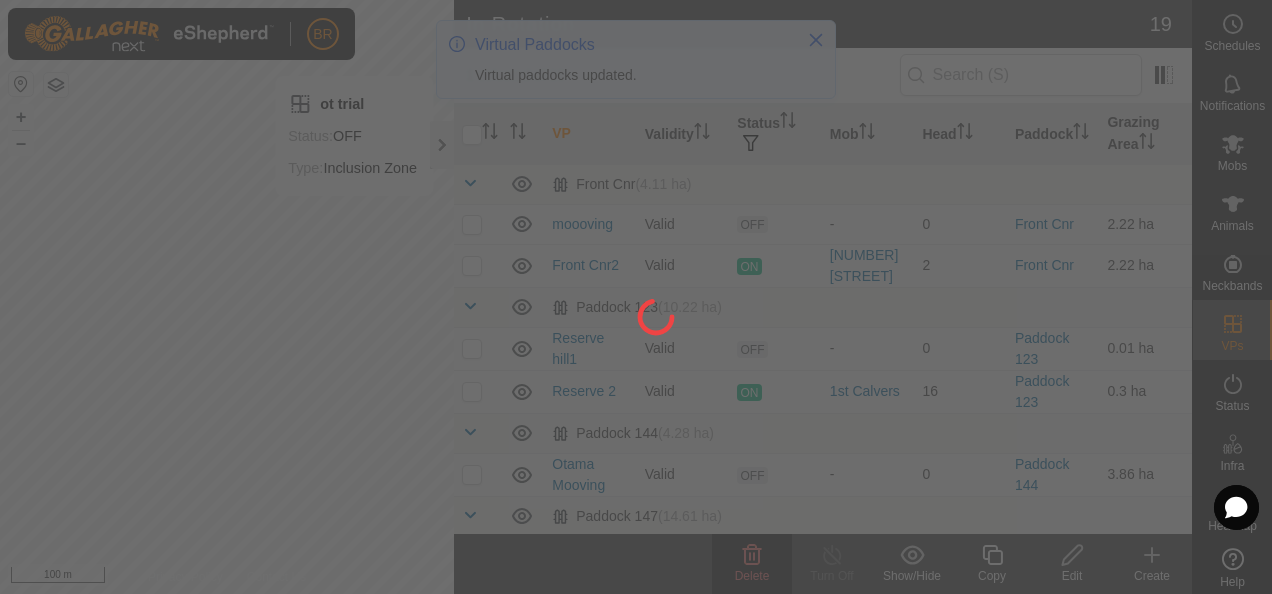 checkbox on "false" 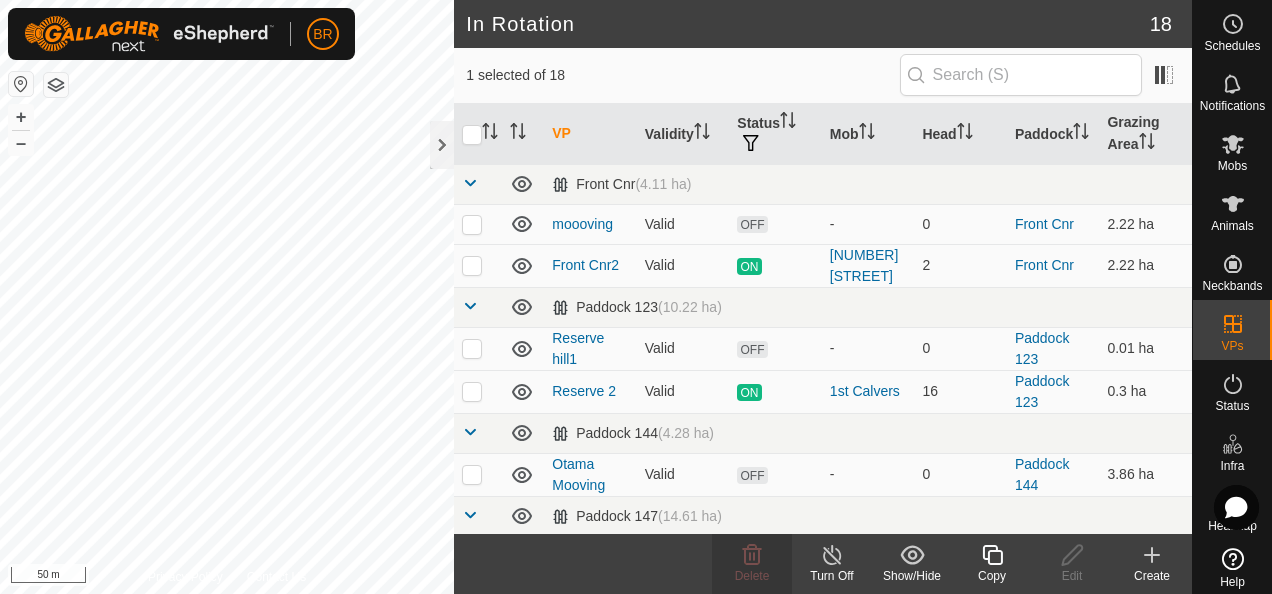 checkbox on "false" 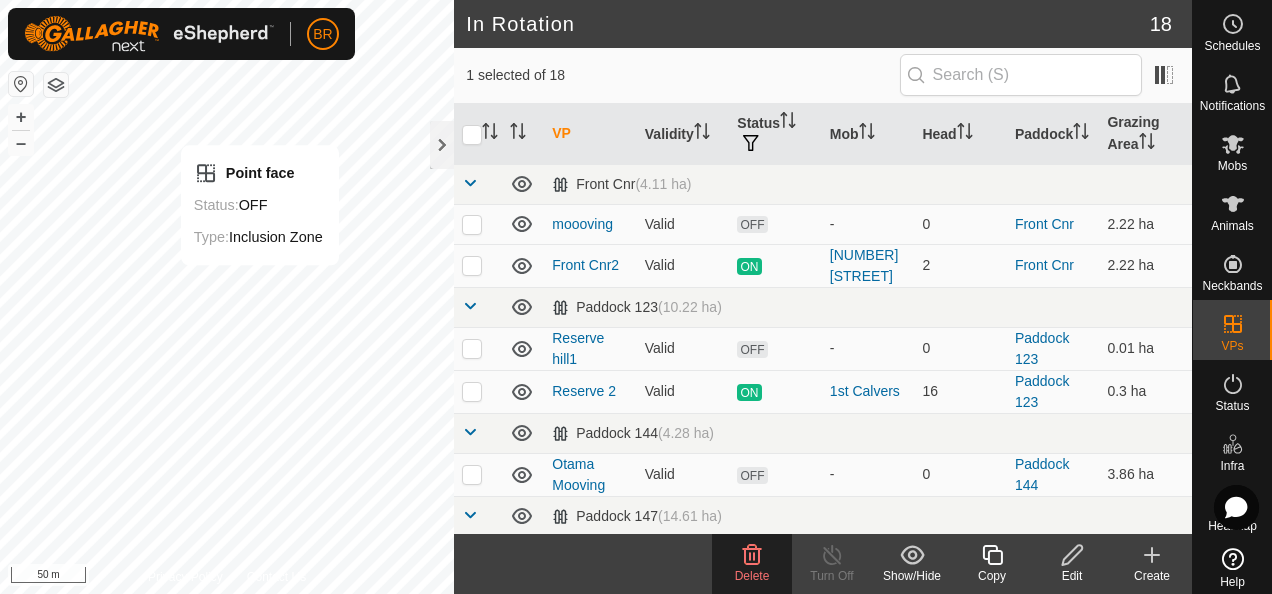 click 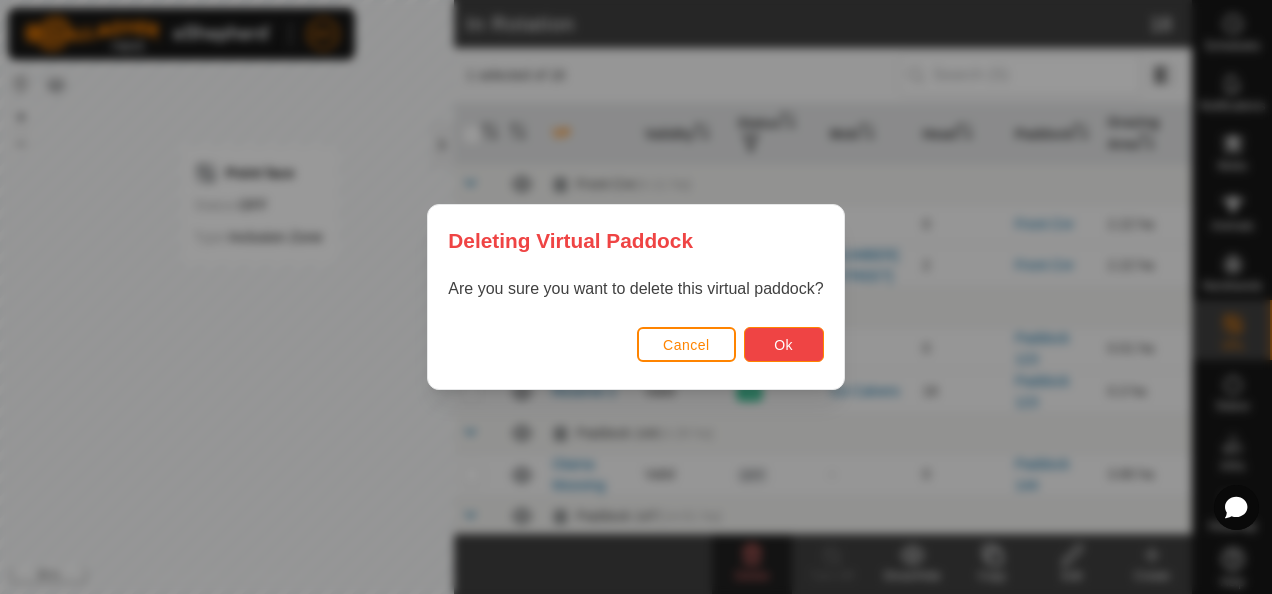 click on "Ok" at bounding box center [783, 345] 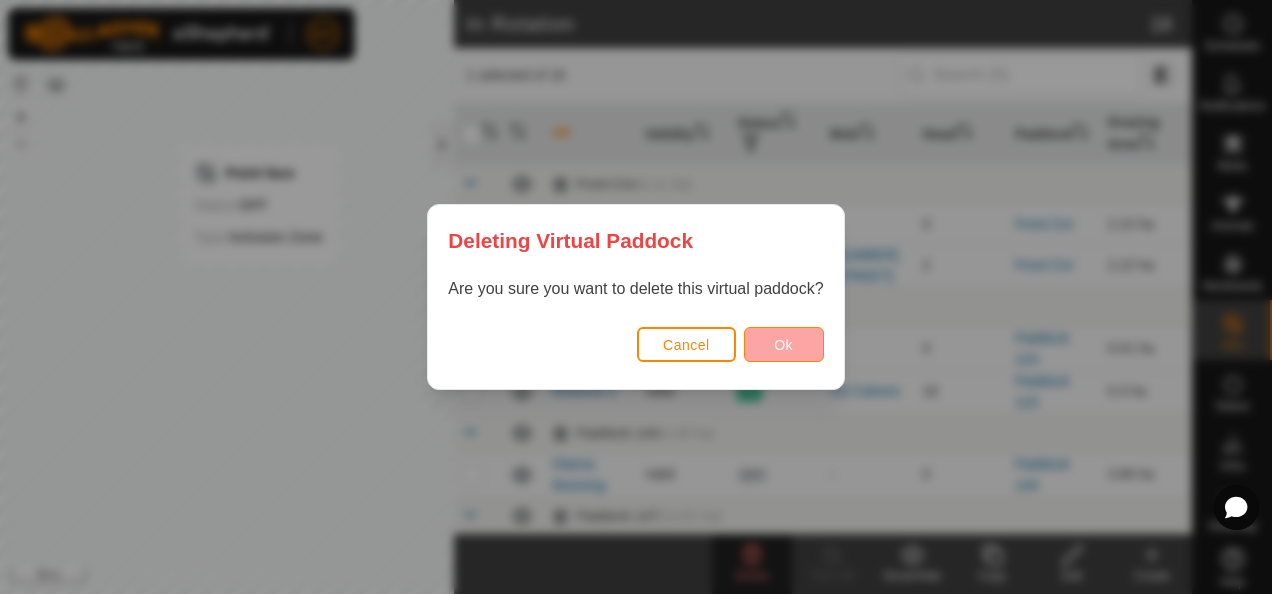 checkbox on "false" 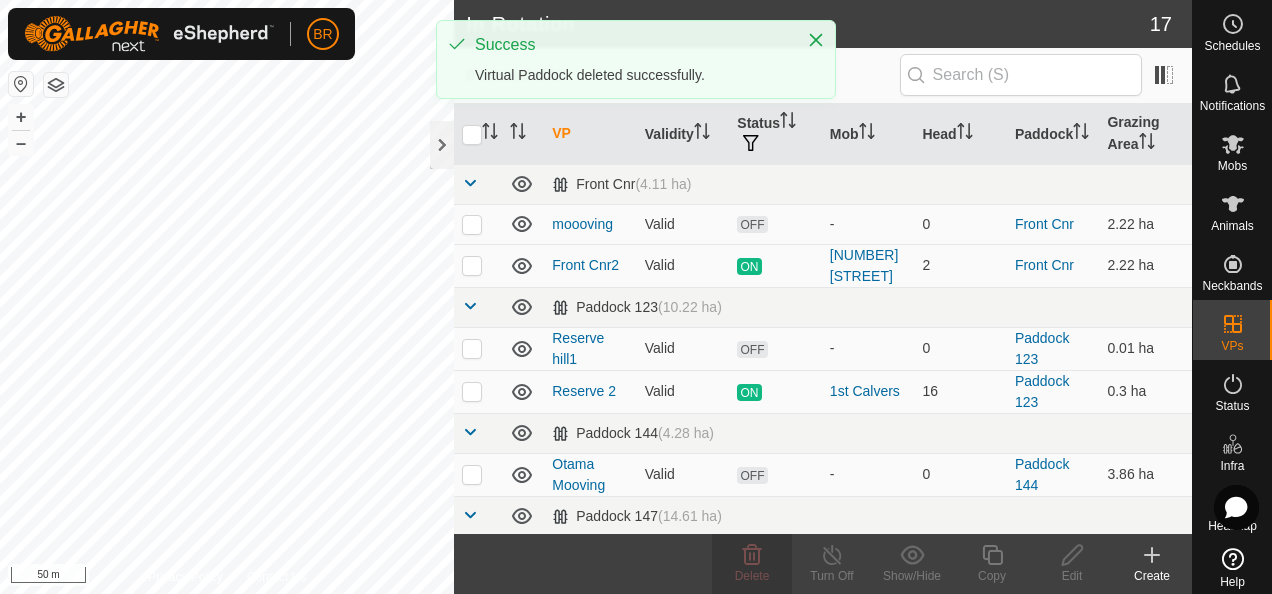 checkbox on "true" 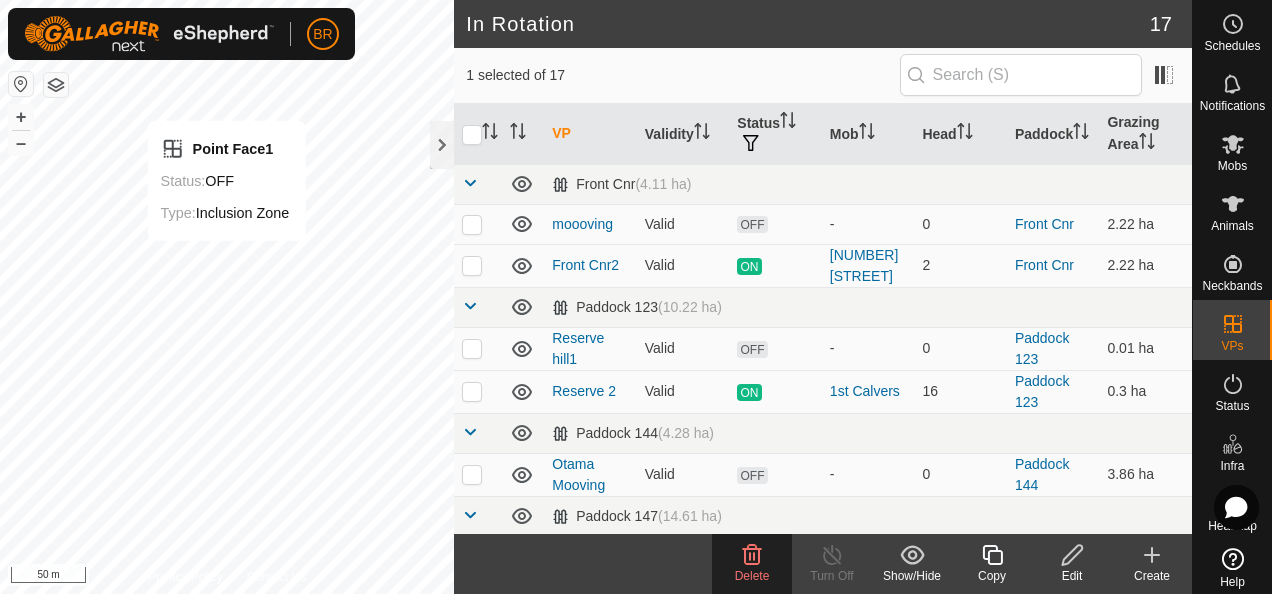 checkbox on "true" 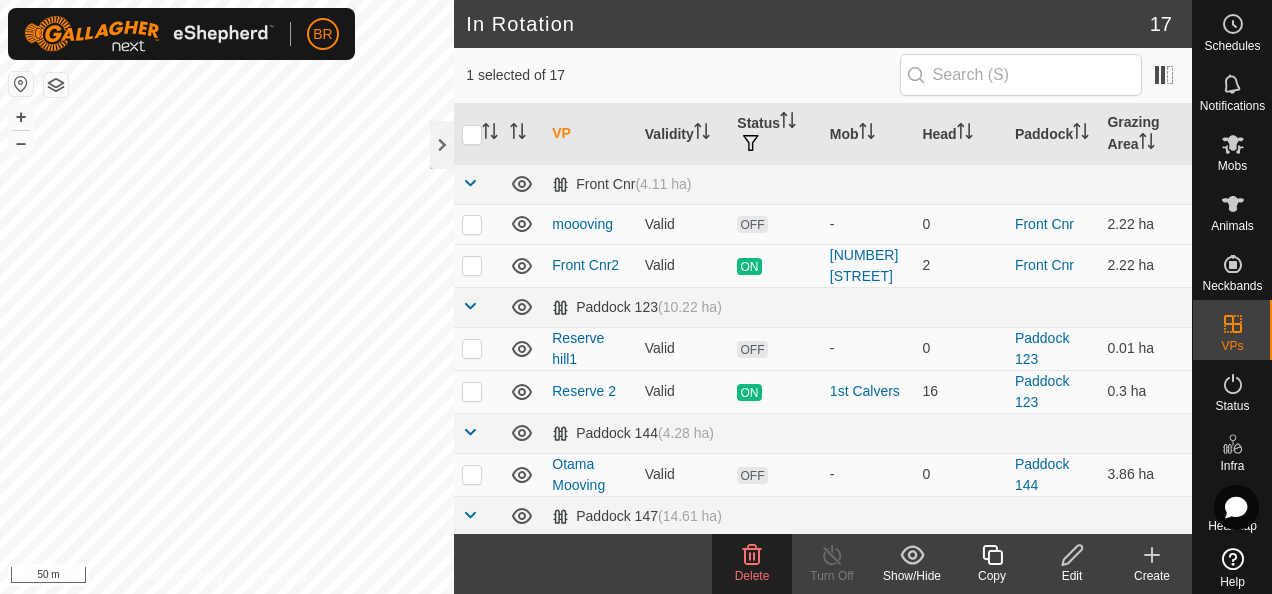 checkbox on "true" 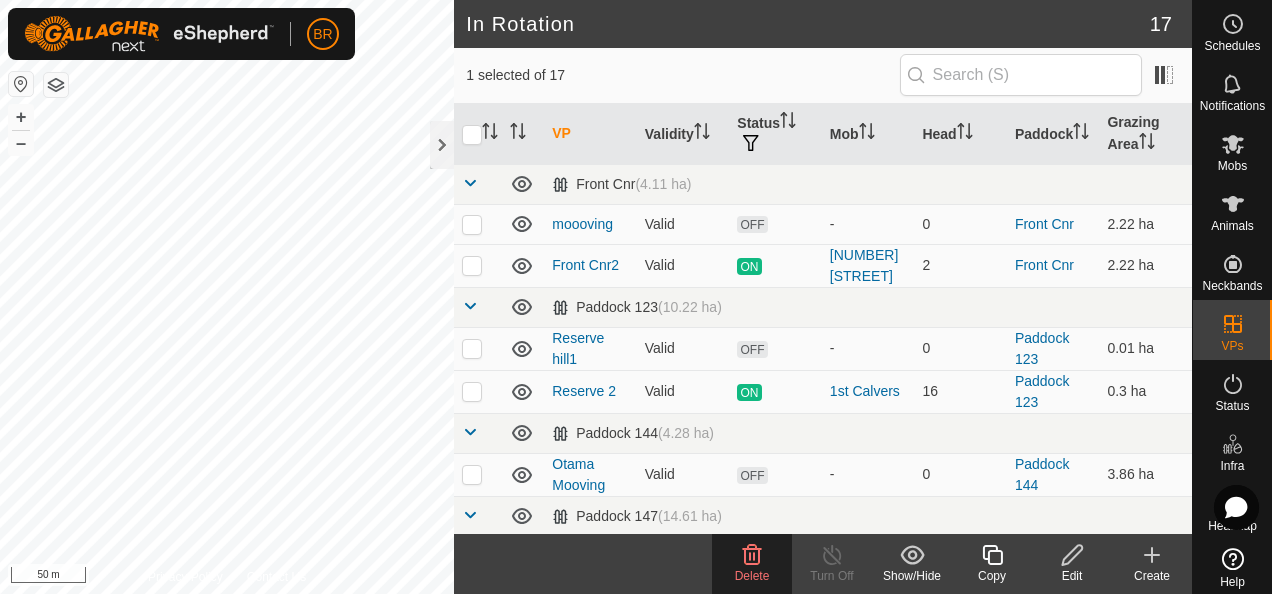 checkbox on "false" 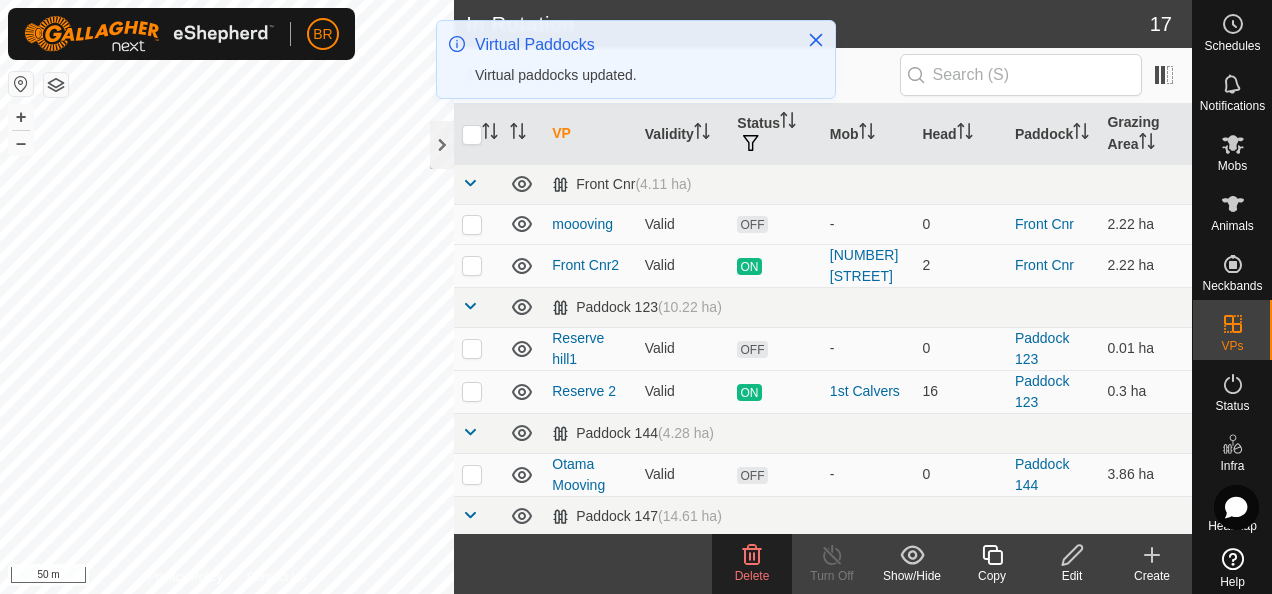 checkbox on "false" 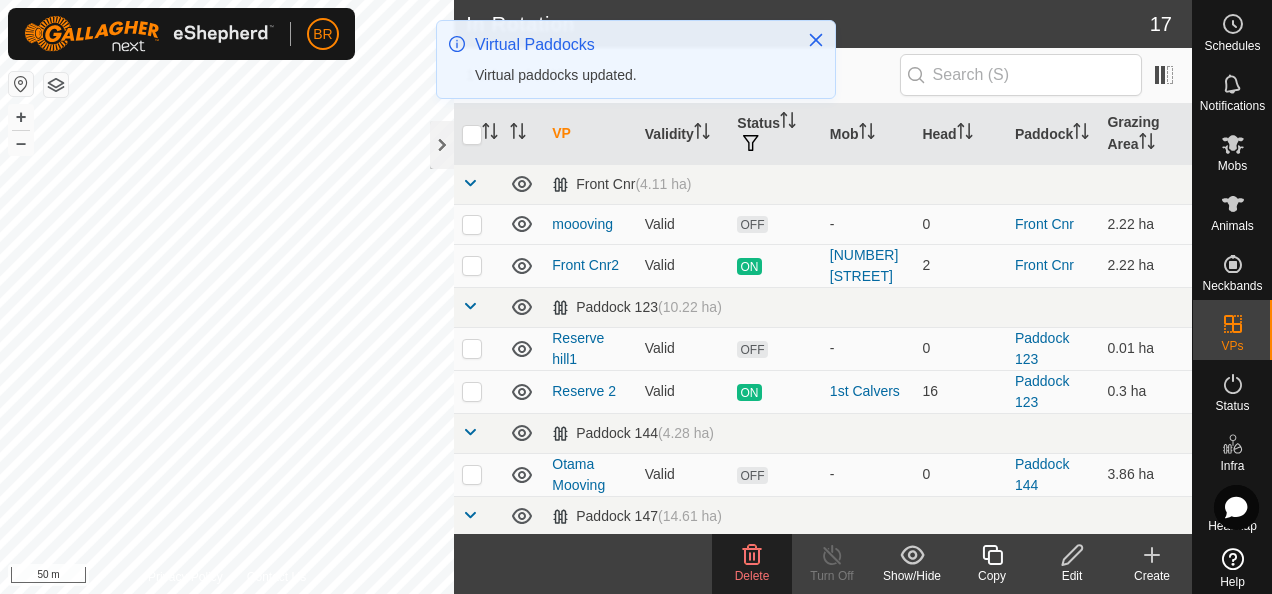 checkbox on "false" 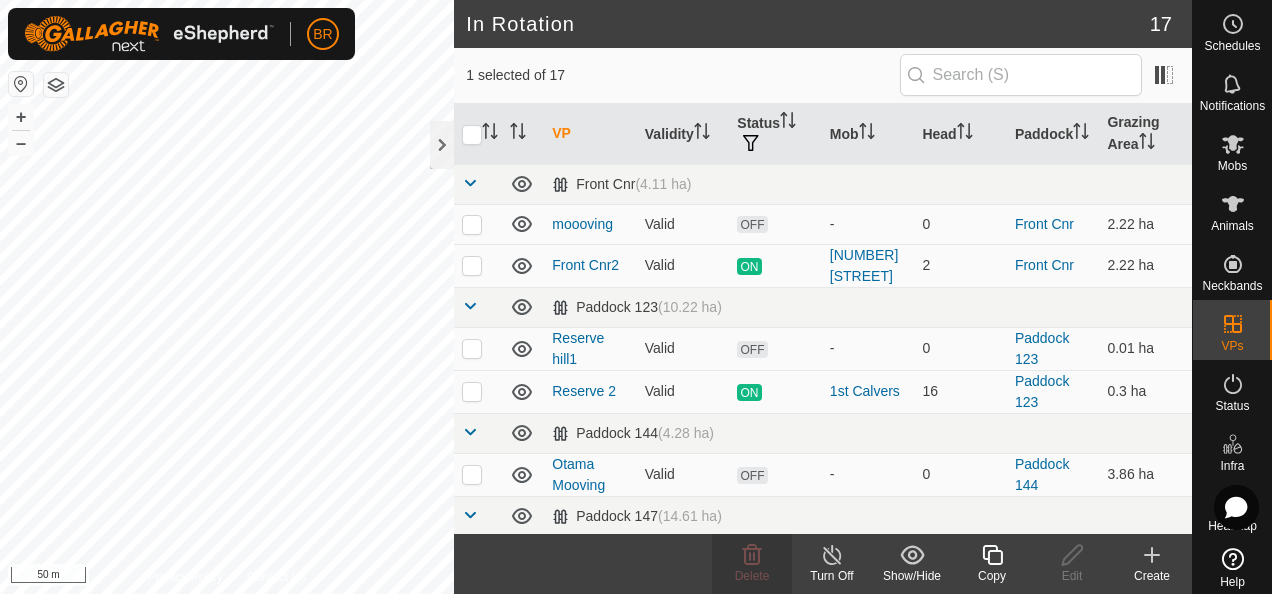 checkbox on "false" 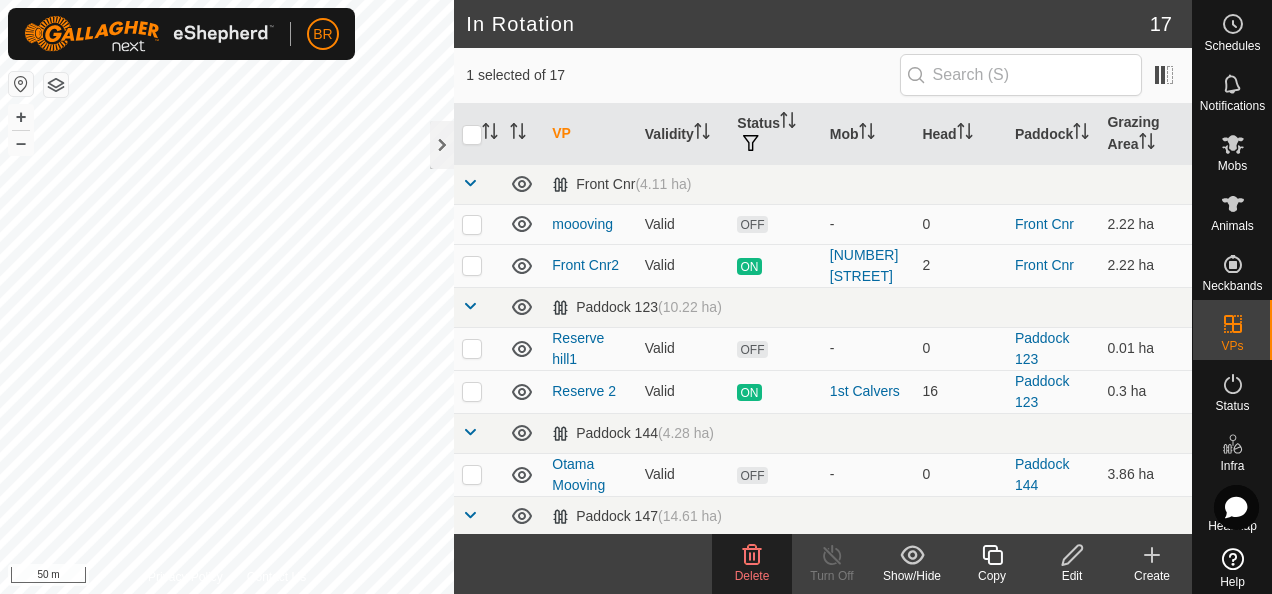 click on "Delete" 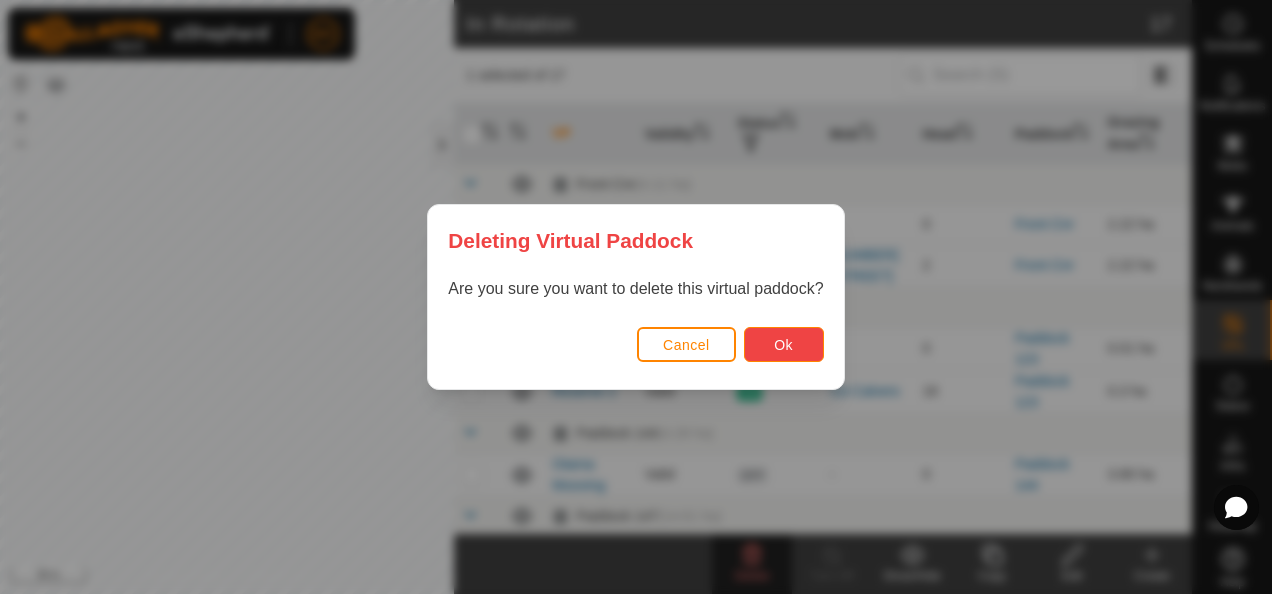 click on "Ok" at bounding box center (783, 345) 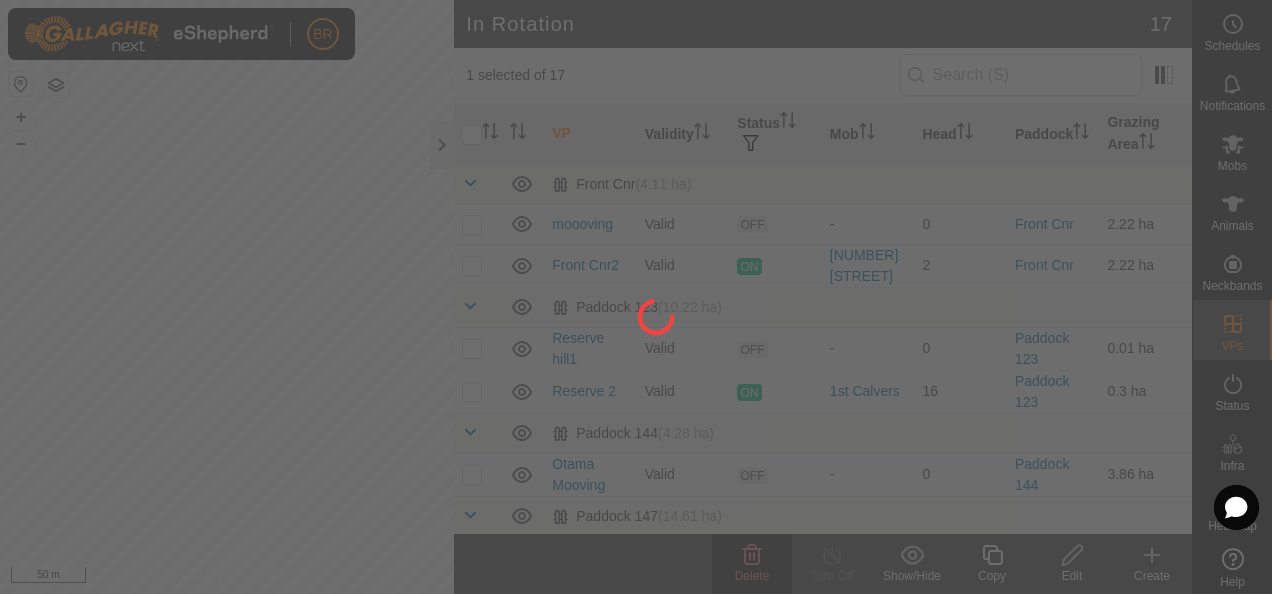 checkbox on "false" 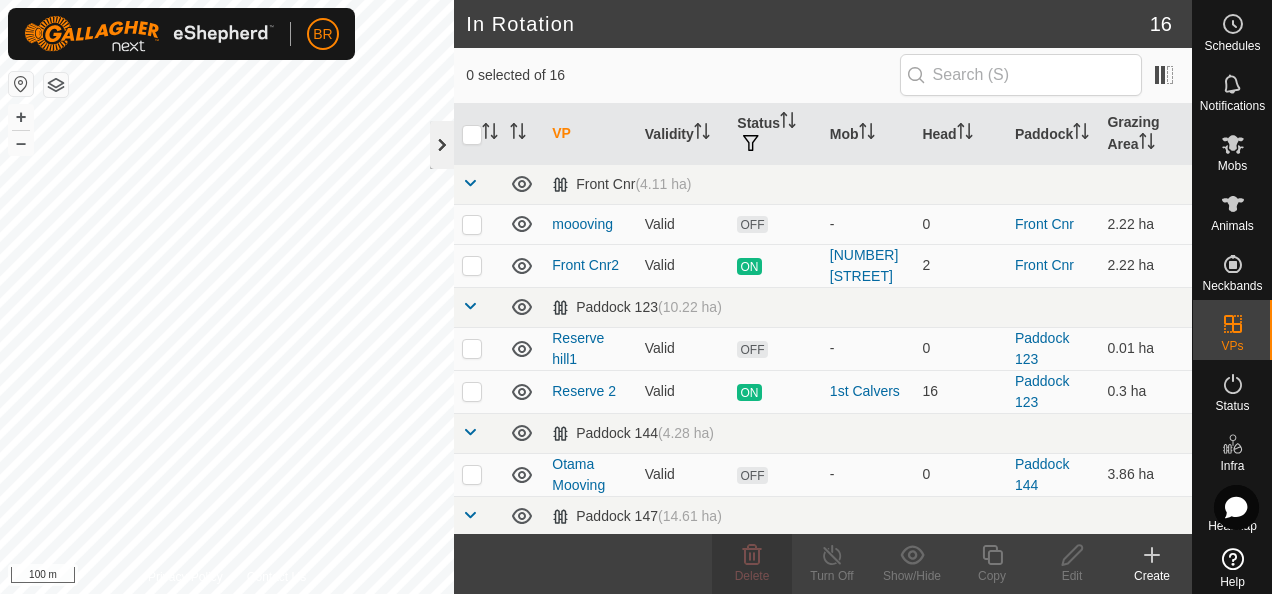 click 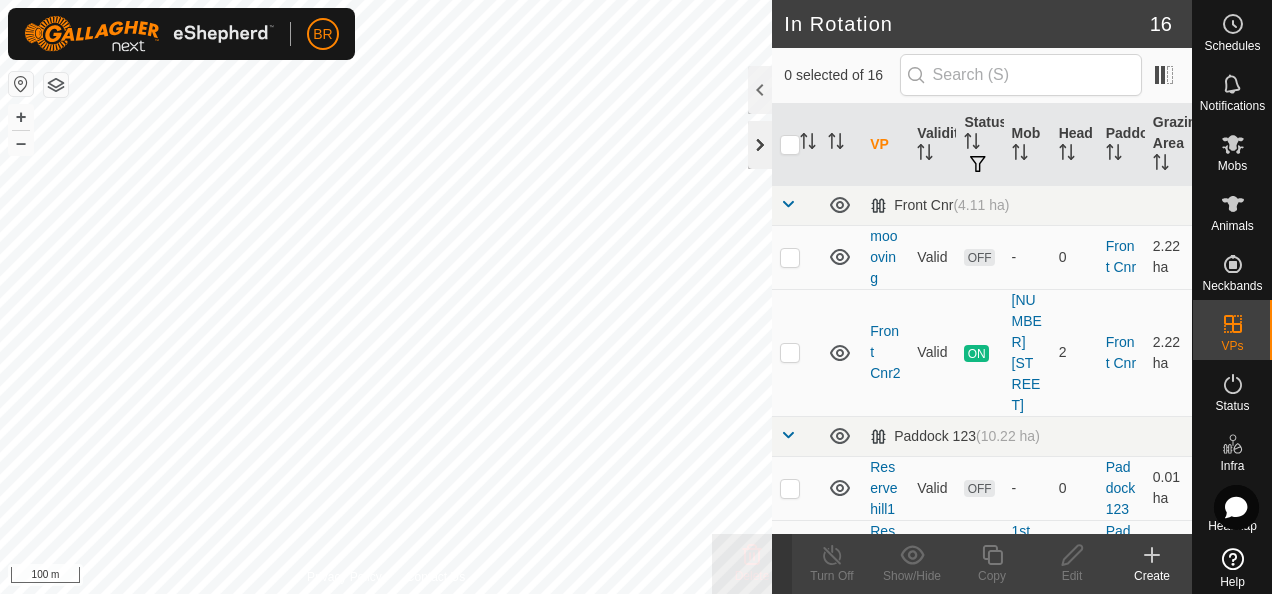 checkbox on "true" 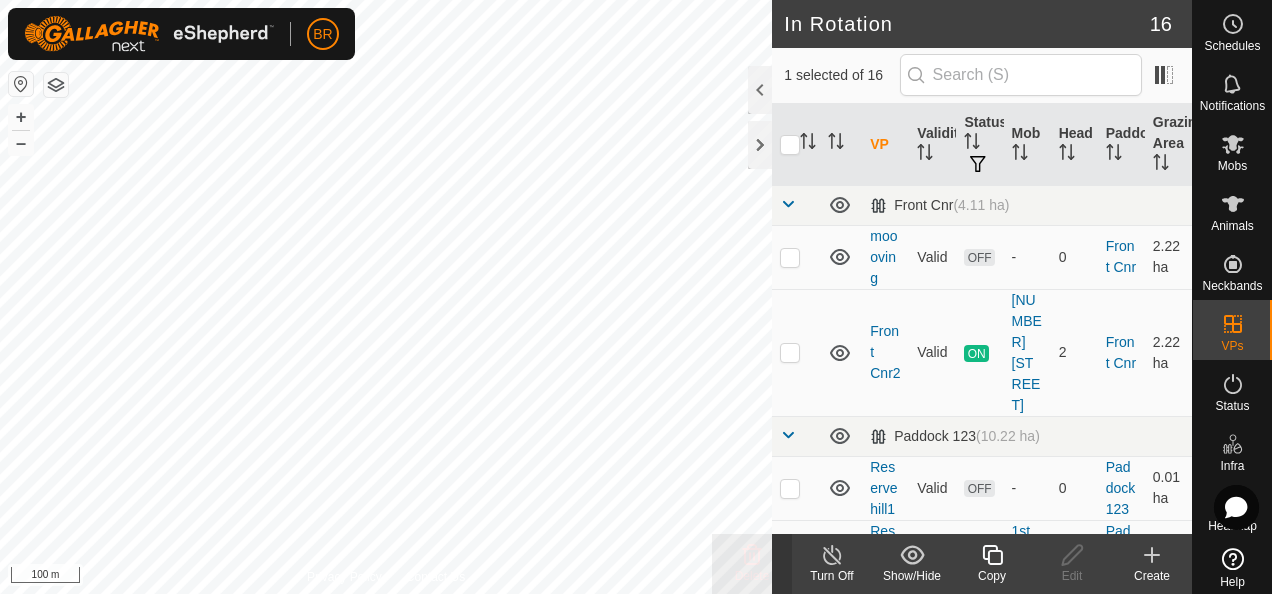 click 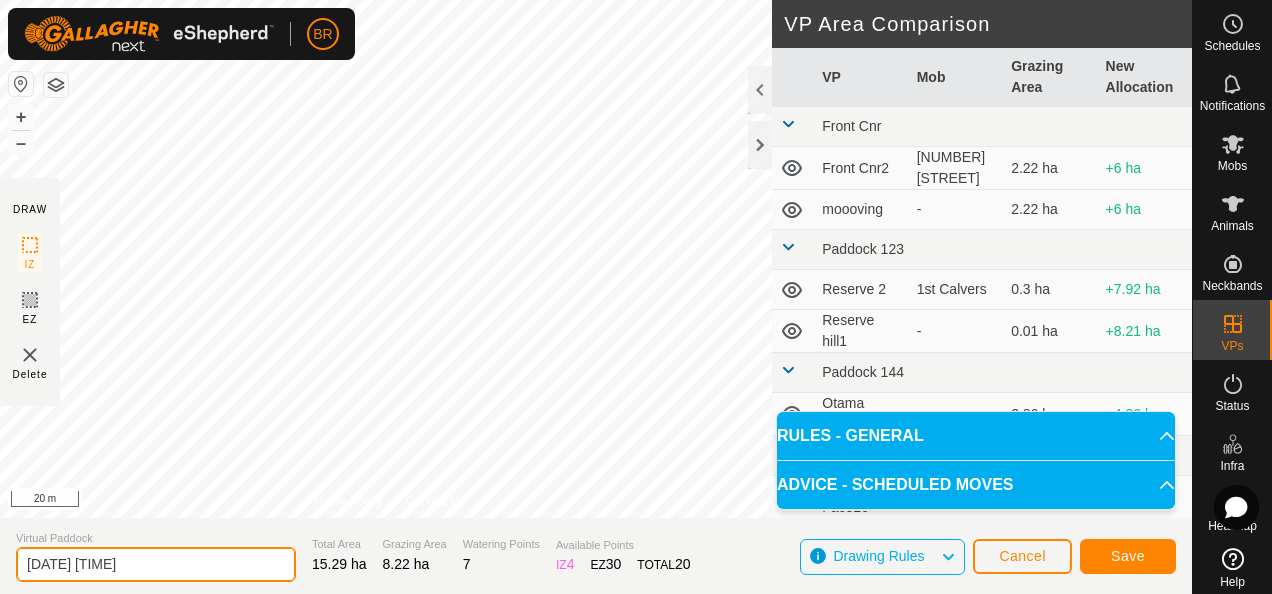 drag, startPoint x: 160, startPoint y: 568, endPoint x: 0, endPoint y: 580, distance: 160.44937 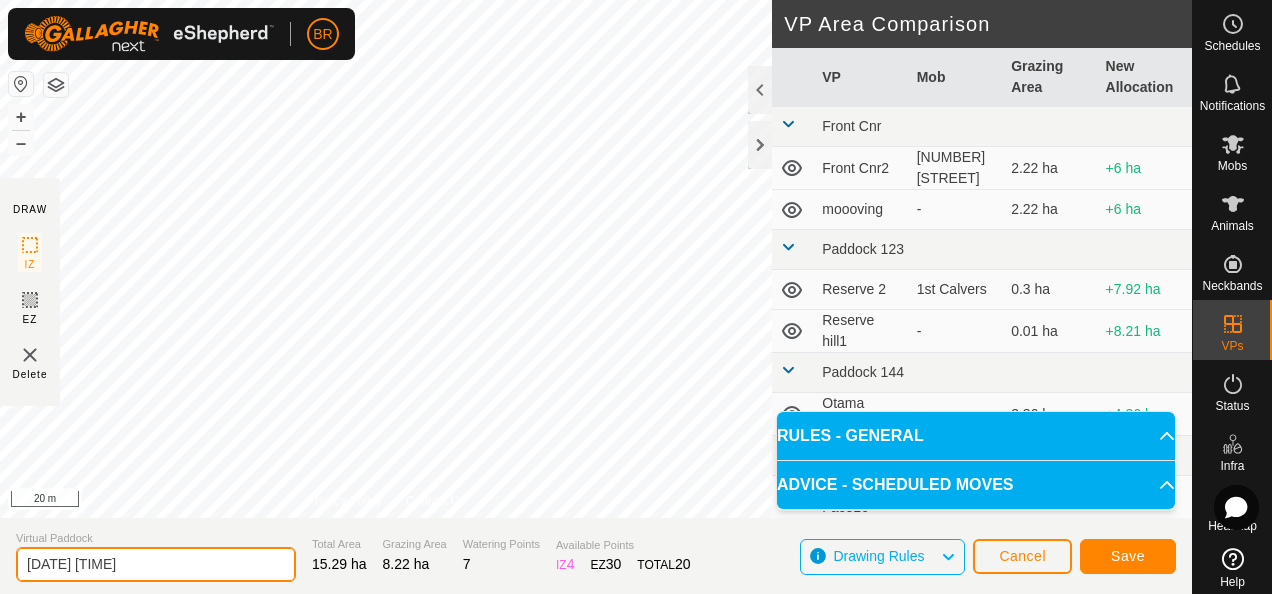 click on "Virtual Paddock [DATE] [TIME] Total Area [AREA] Grazing Area [AREA] Watering Points [NUMBER] Available Points IZ [NUMBER] EZ [NUMBER] TOTAL [NUMBER] Drawing Rules Cancel Save" 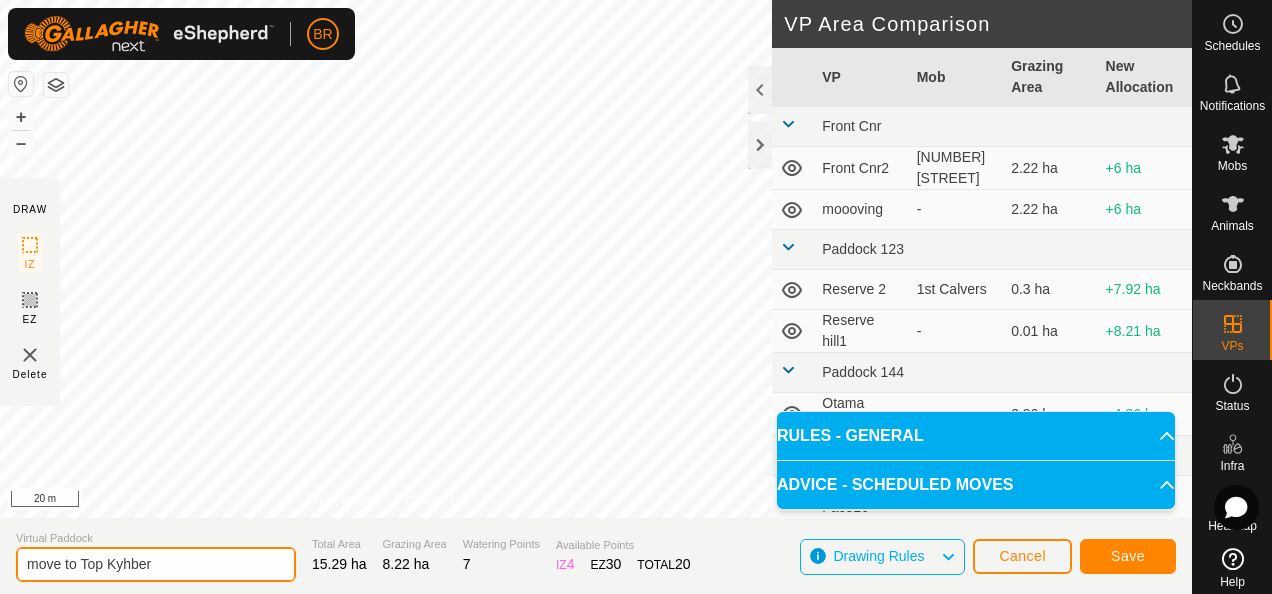 type on "move to Top Kyhber" 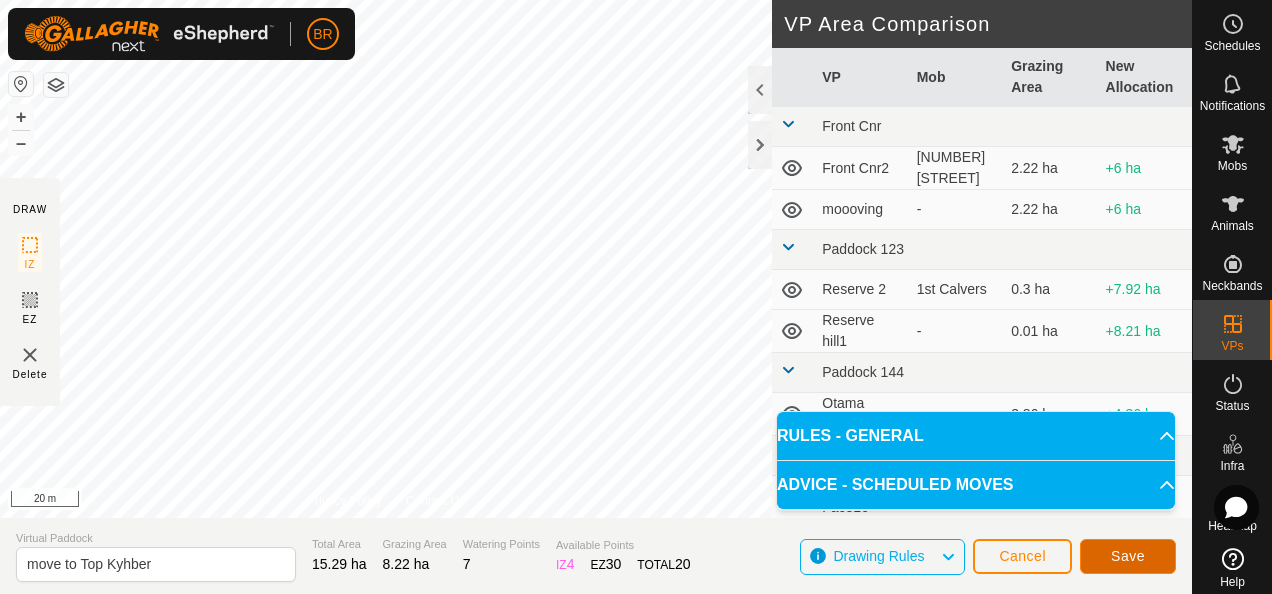 click on "Save" 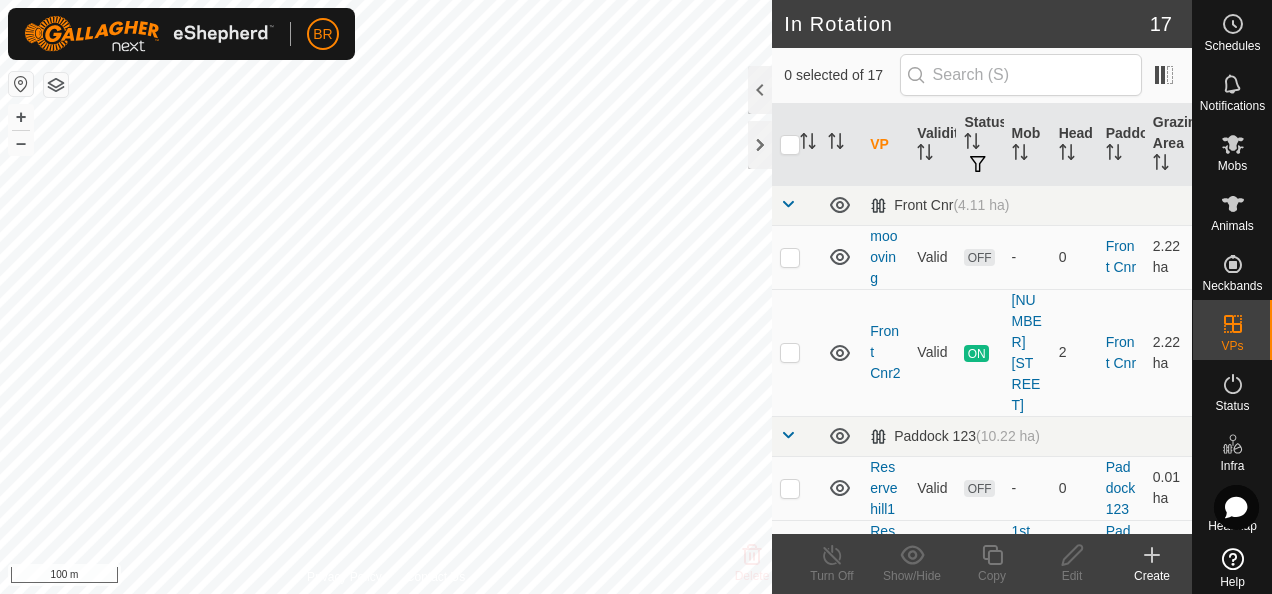 checkbox on "true" 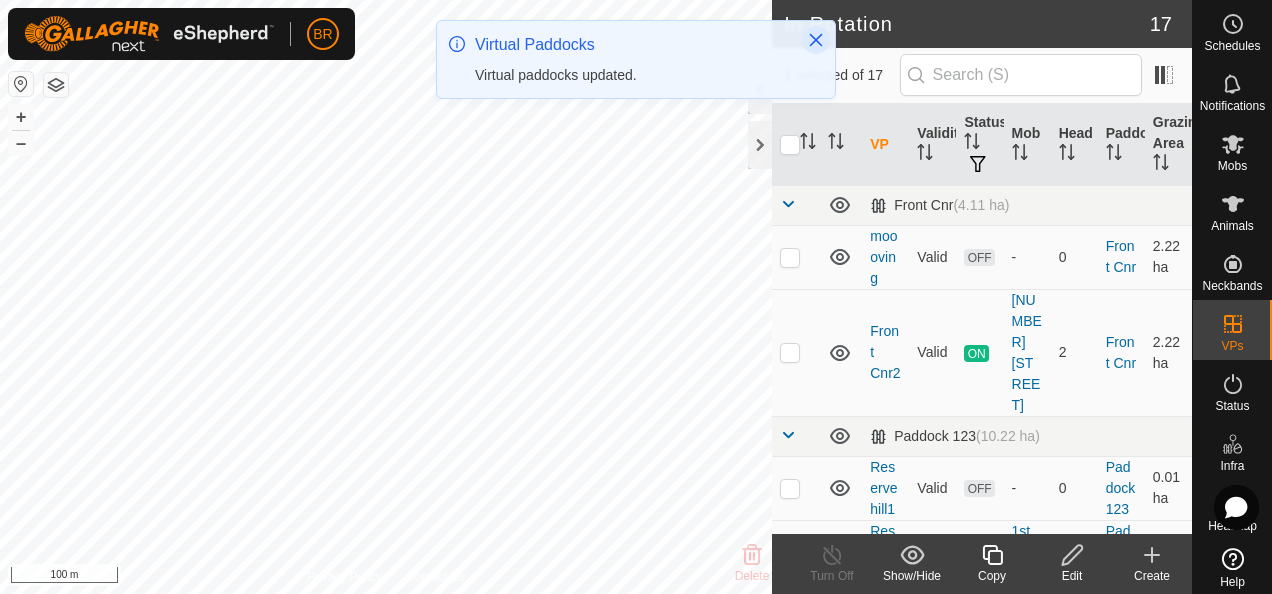click 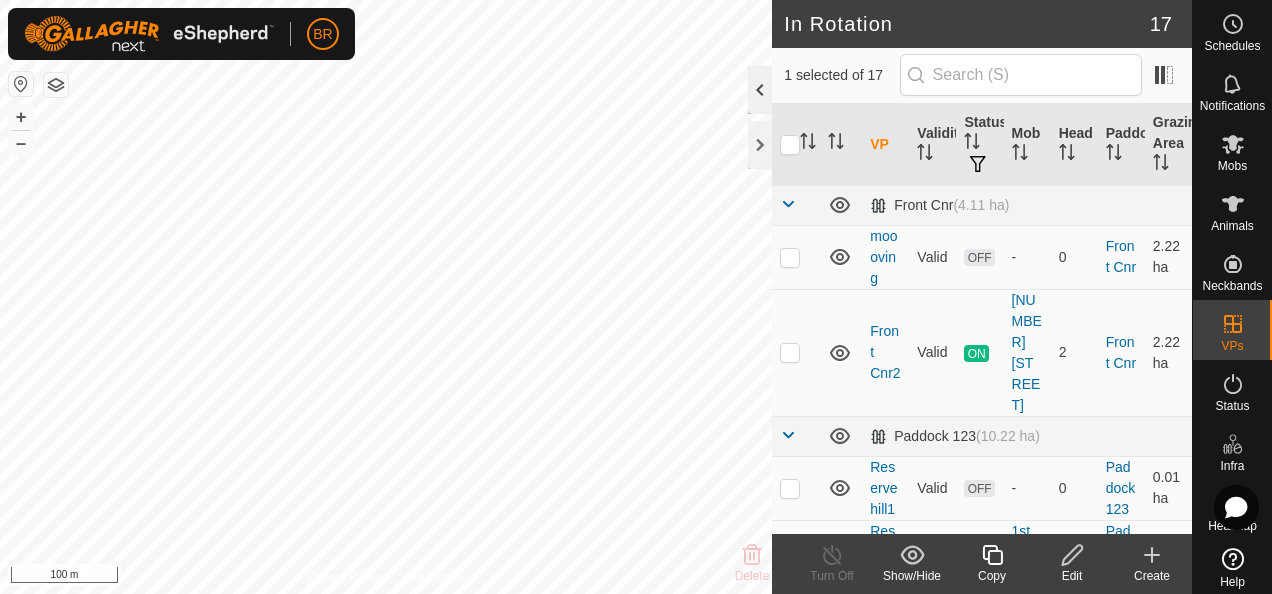 click 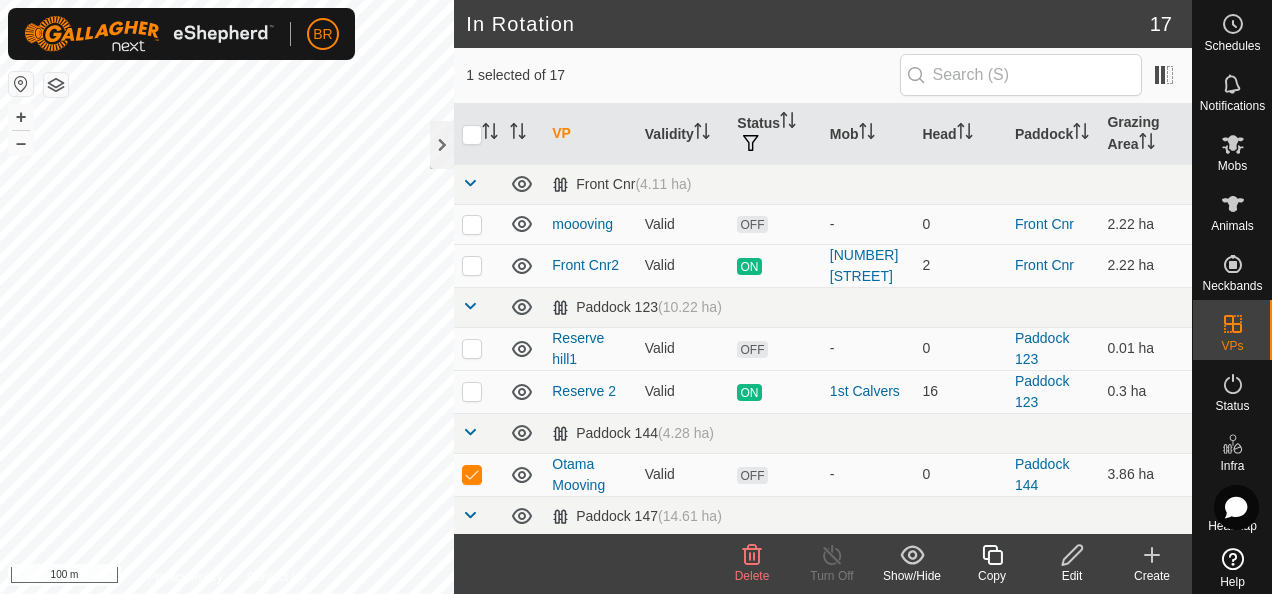 click 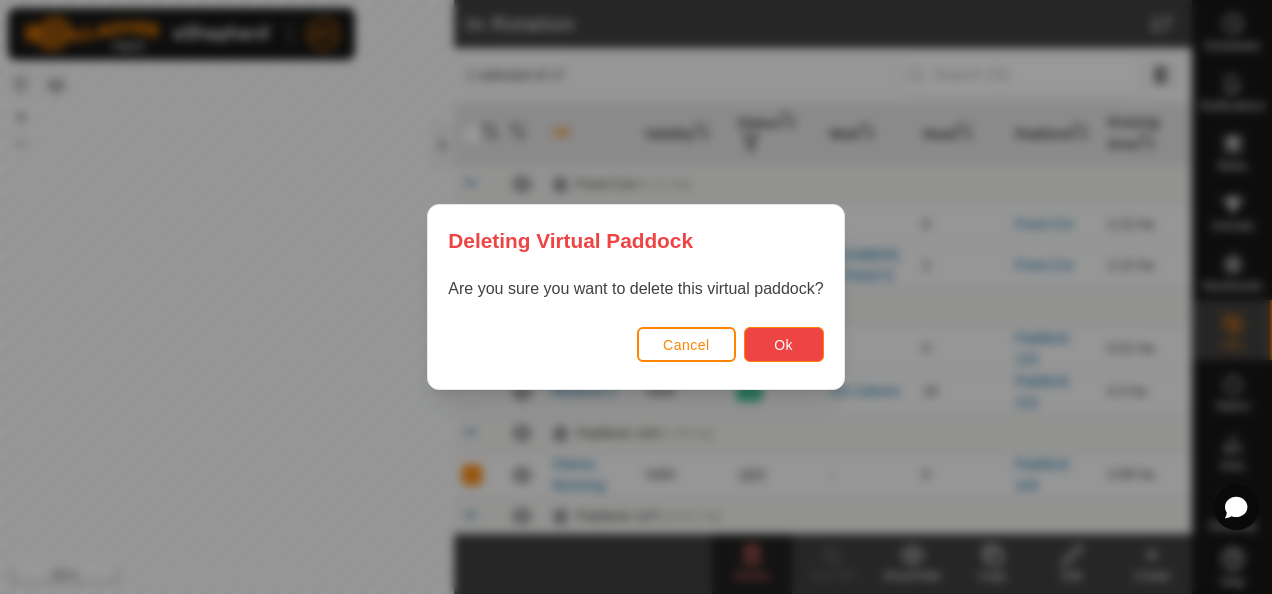 click on "Ok" at bounding box center (784, 344) 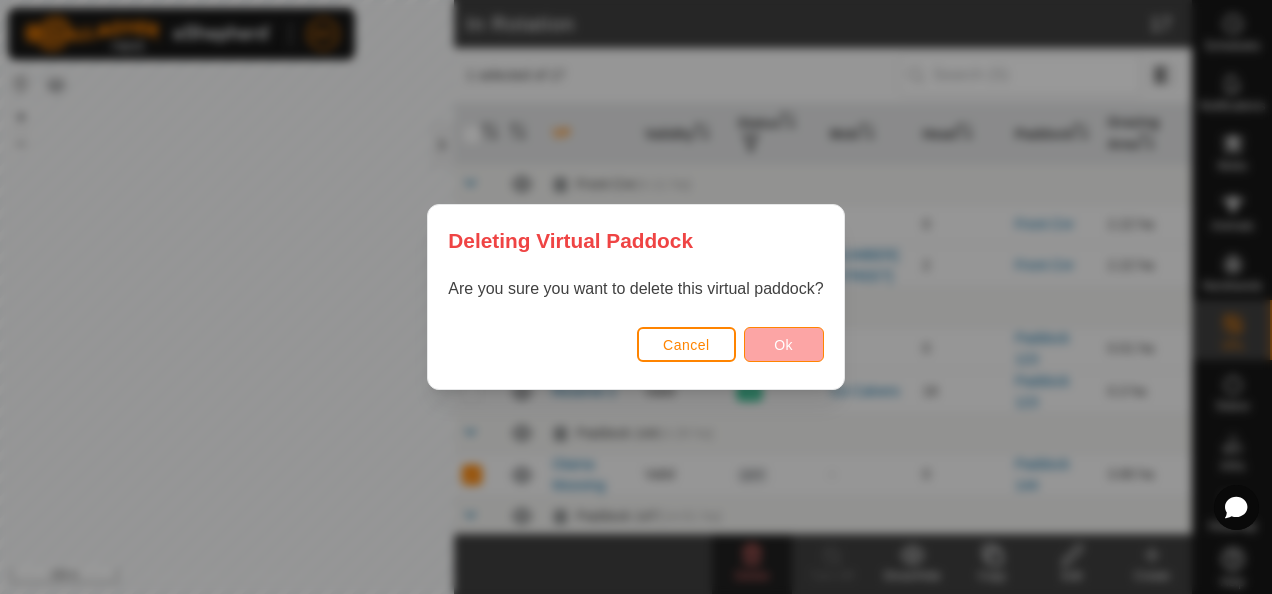 checkbox on "false" 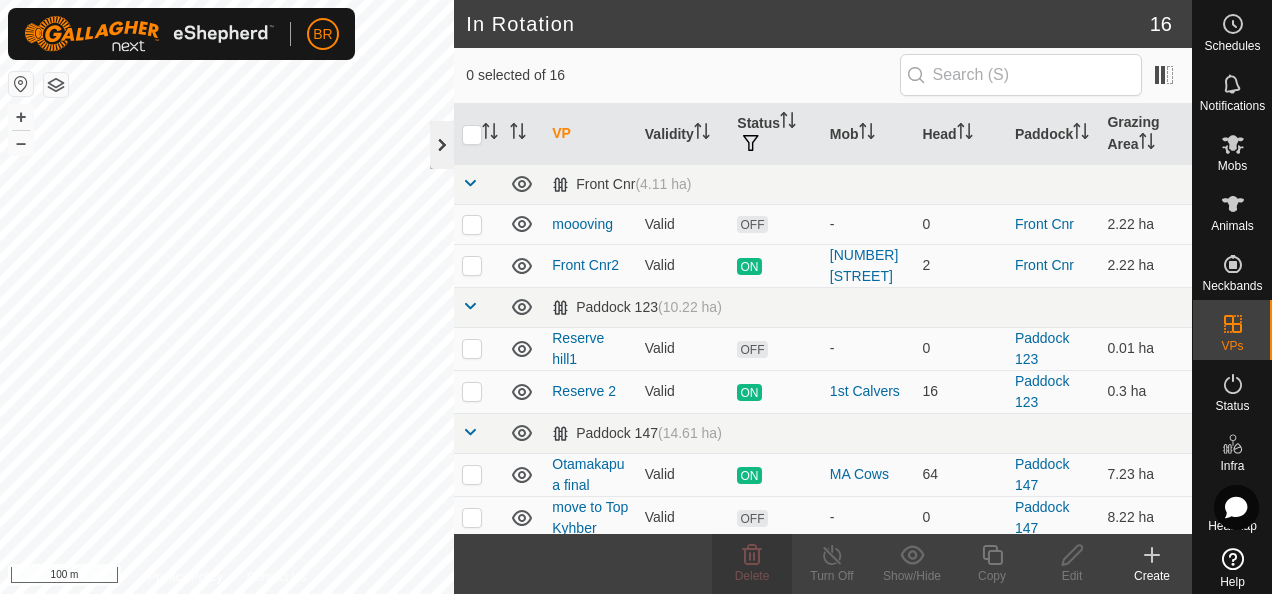 click 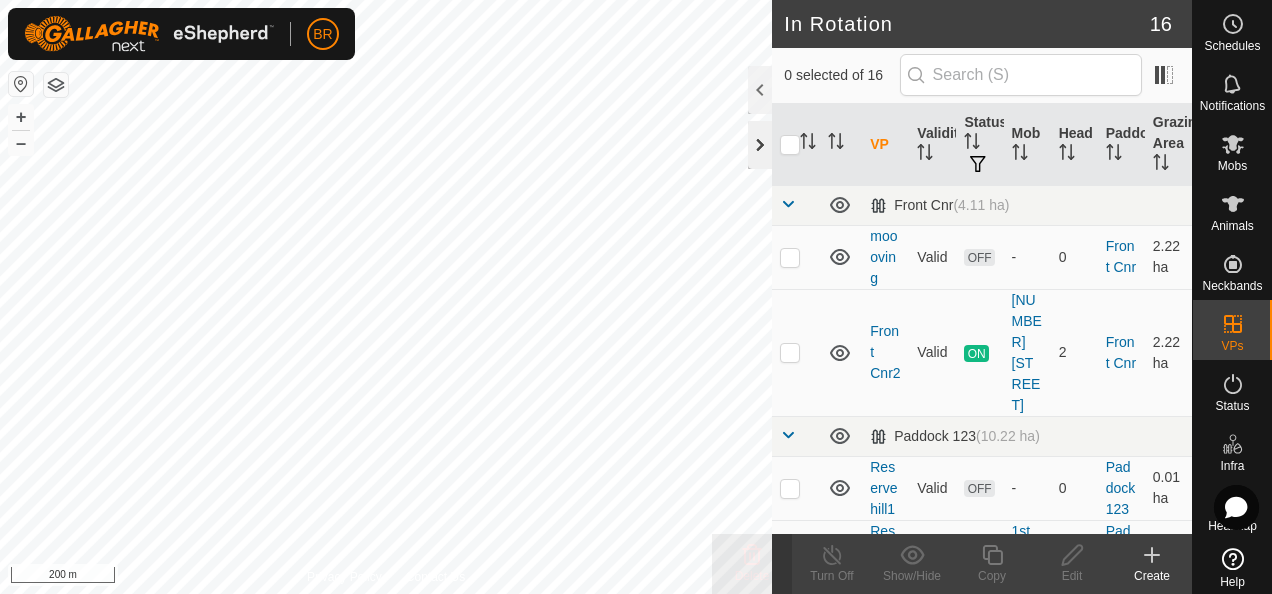 click 